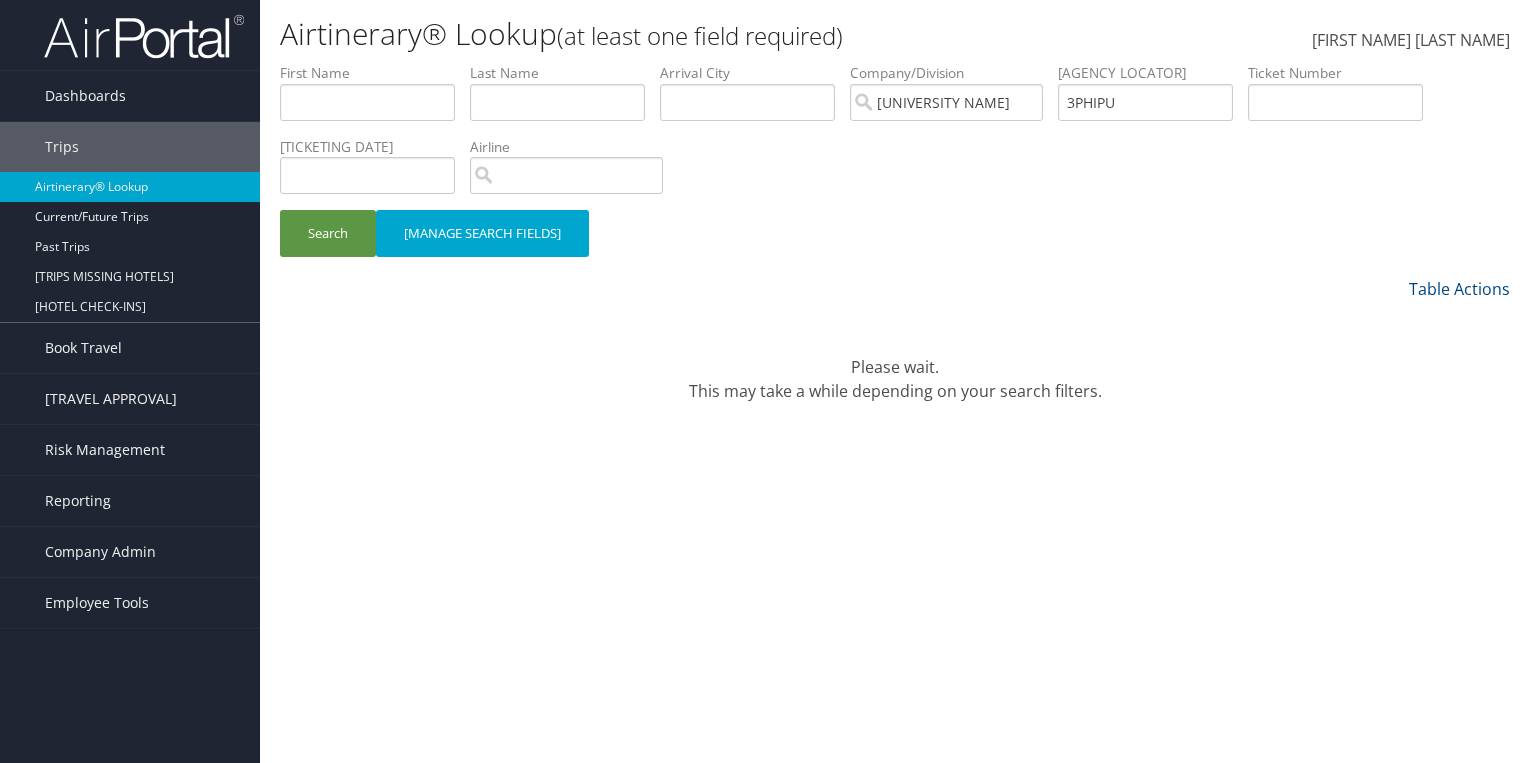 scroll, scrollTop: 0, scrollLeft: 0, axis: both 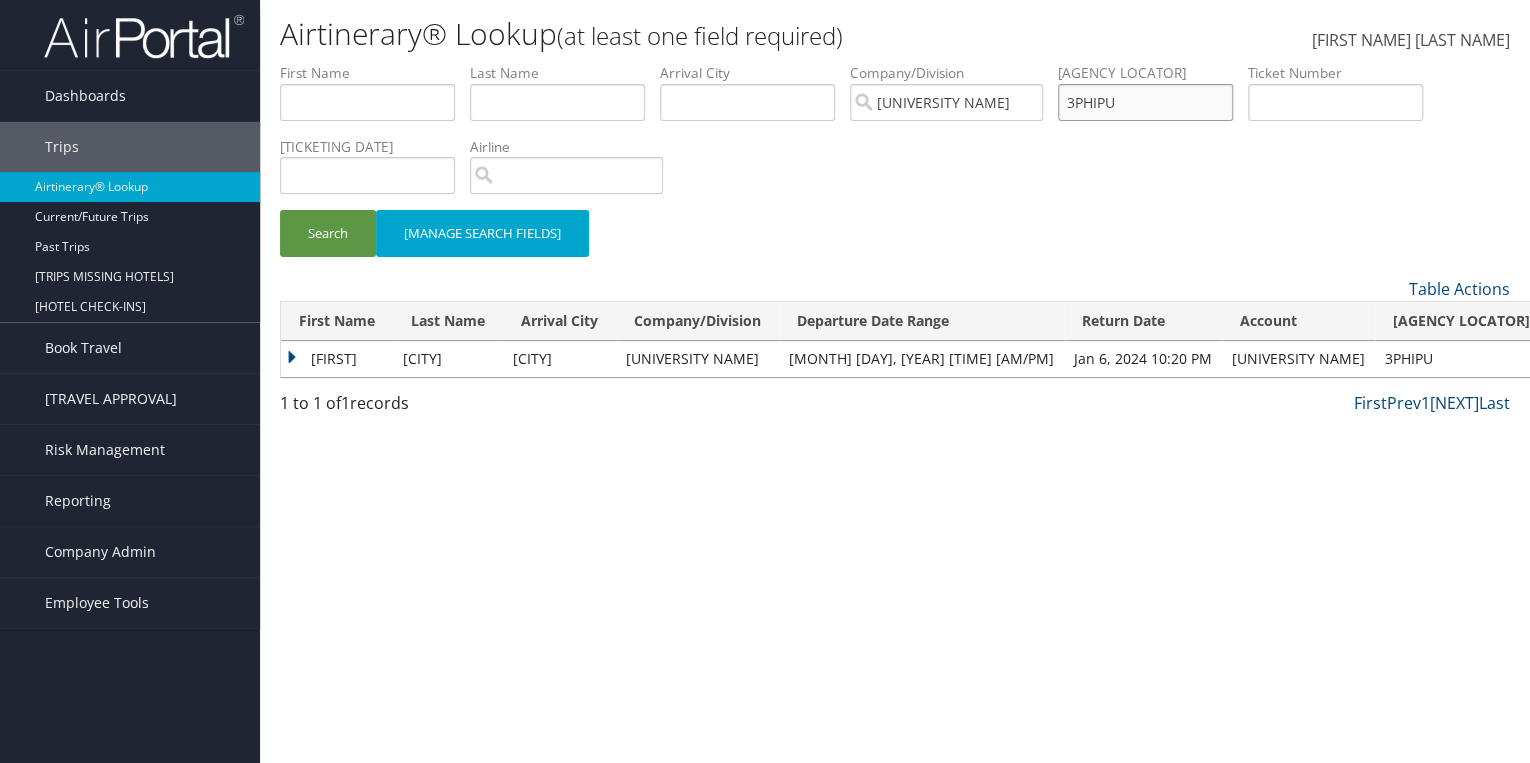 click on "3PHIPU" at bounding box center (367, 102) 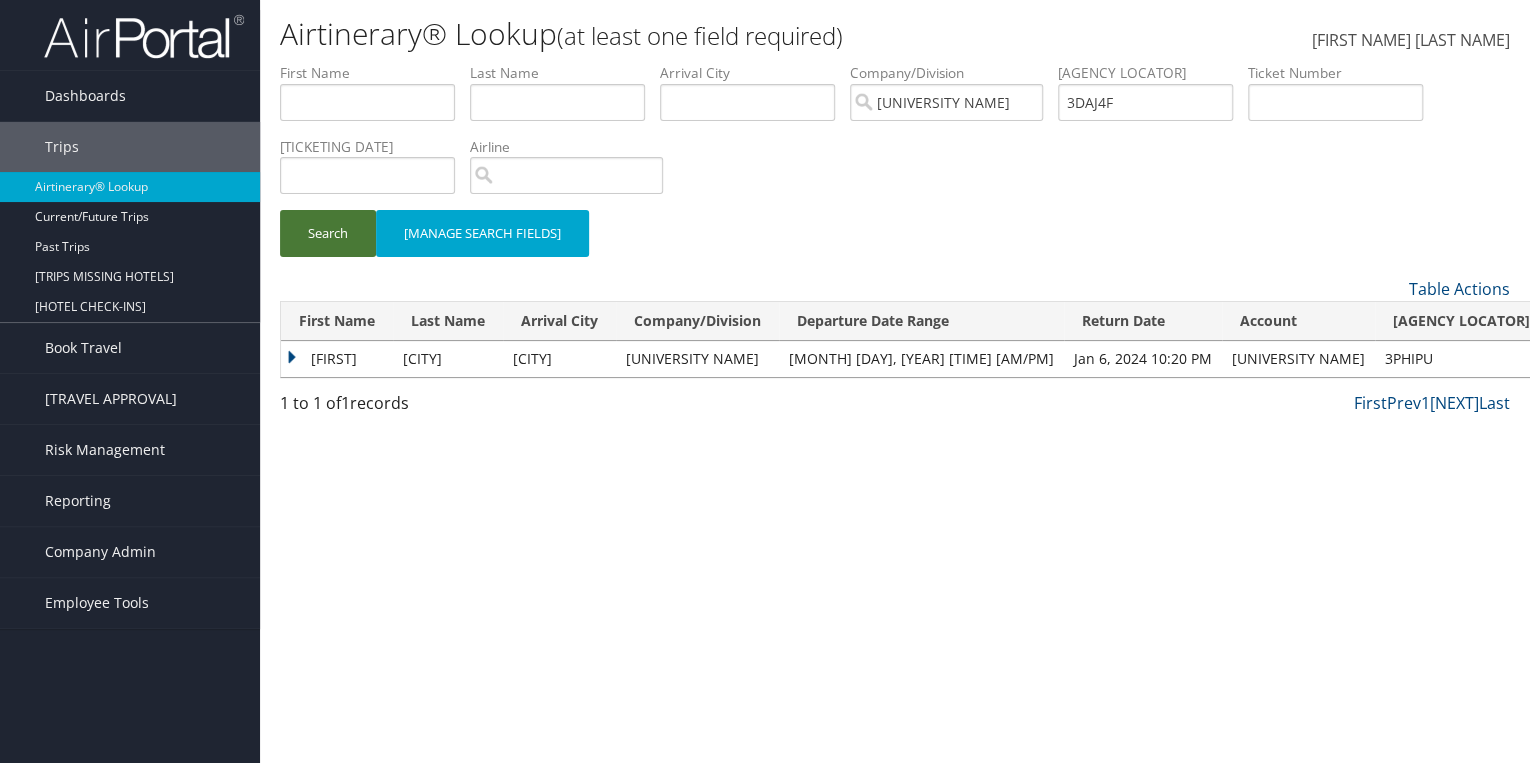 click on "Search" at bounding box center [328, 233] 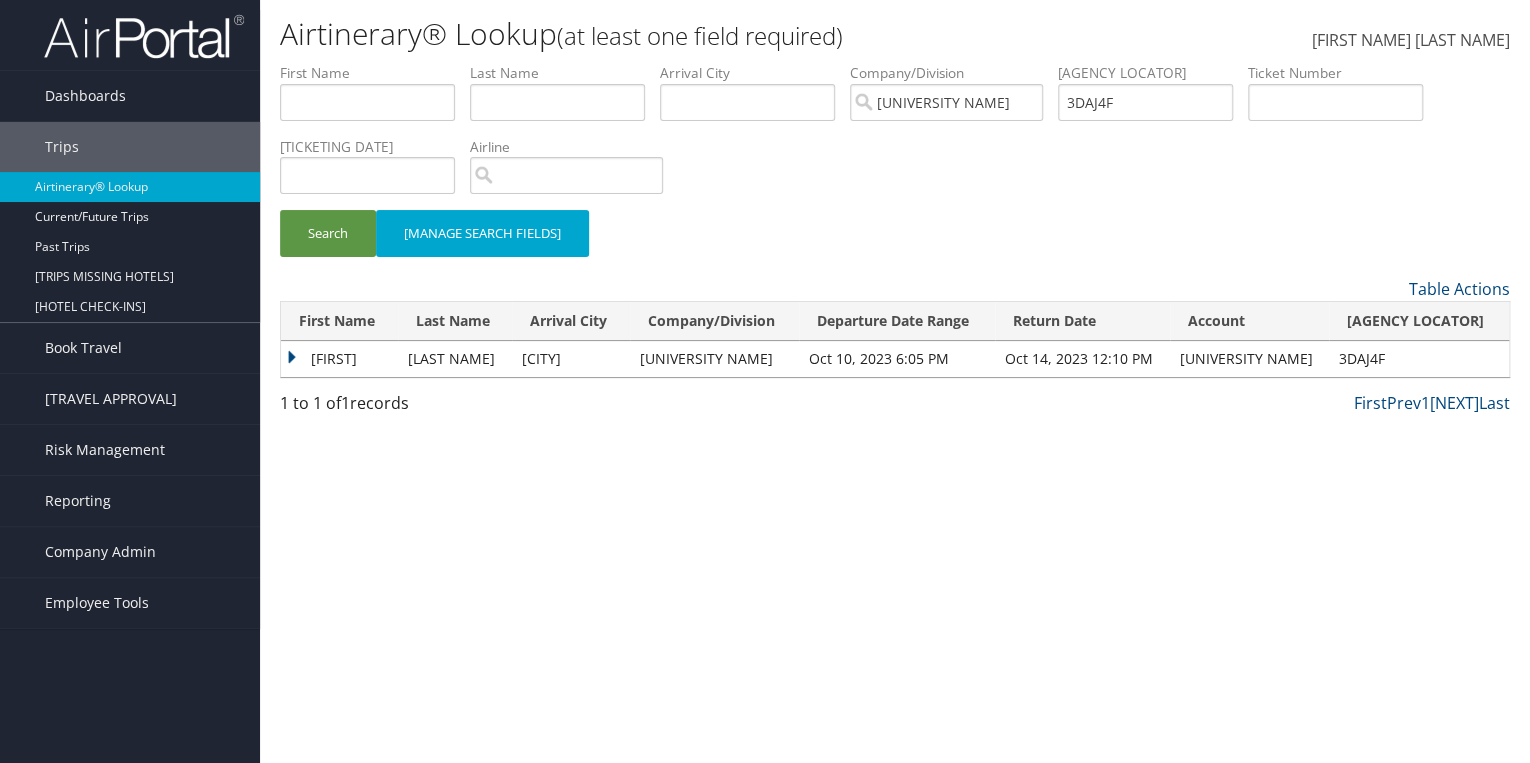 click on "Rebekah" at bounding box center [339, 359] 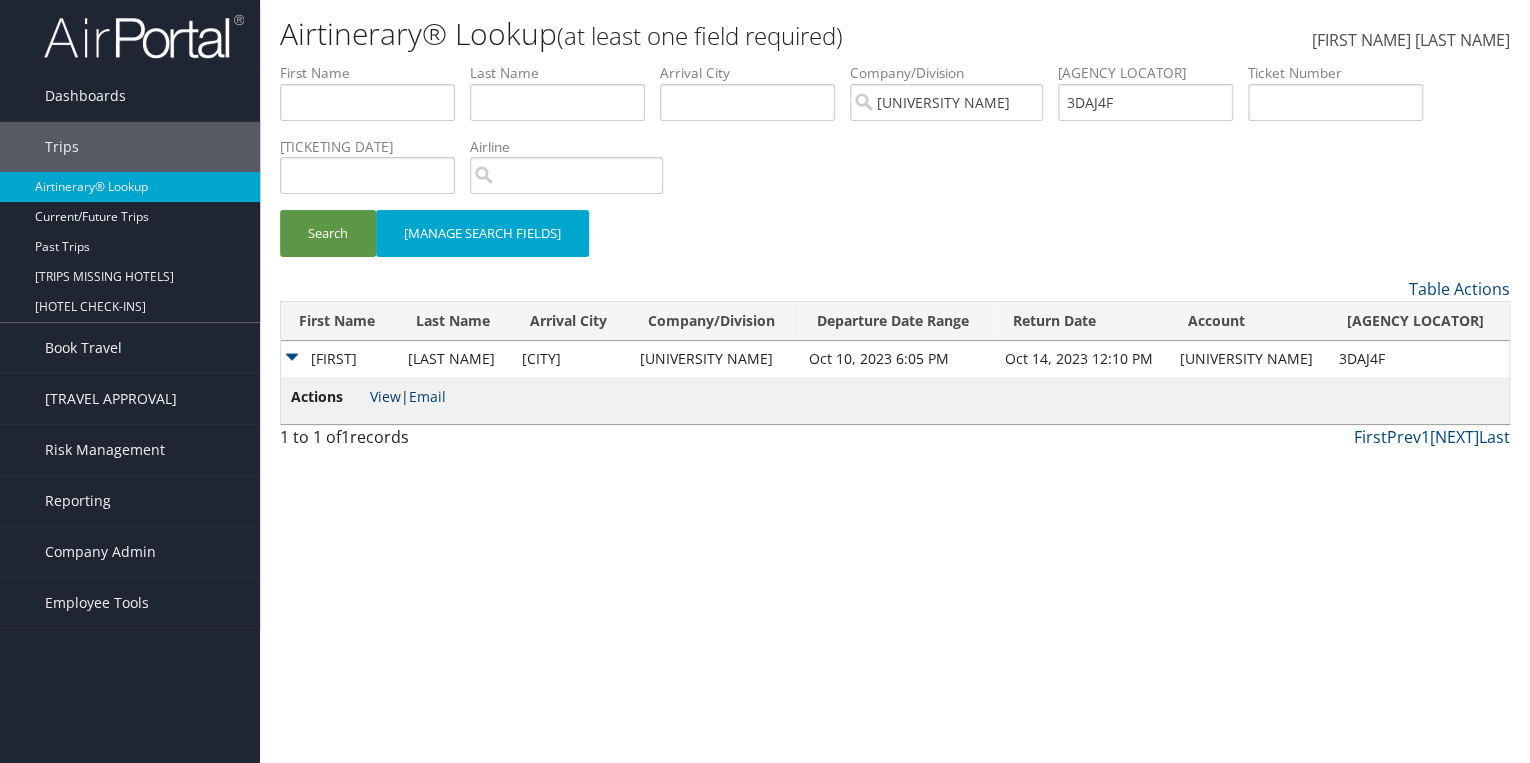 click on "View" at bounding box center (385, 396) 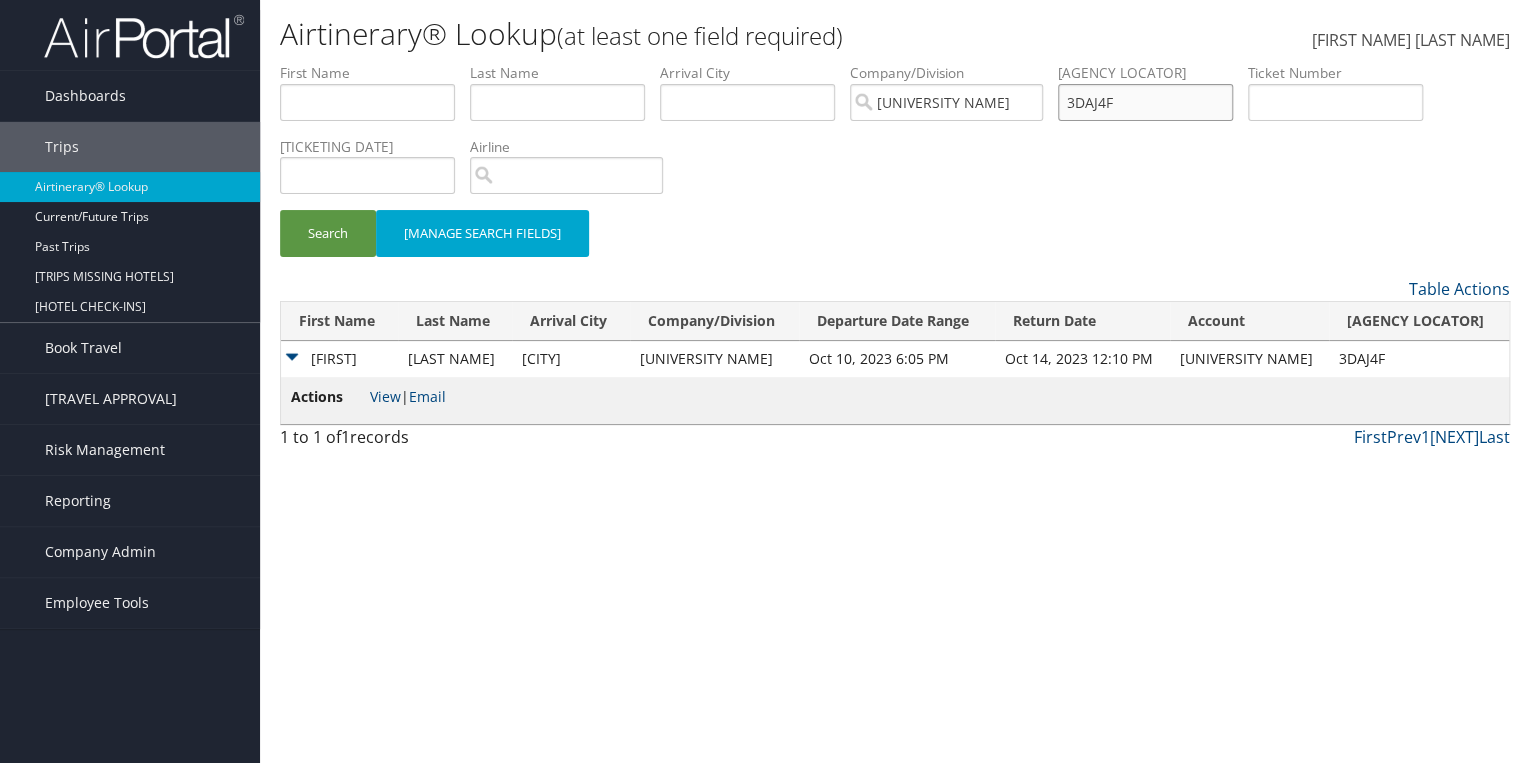 click on "3DAJ4F" at bounding box center [367, 102] 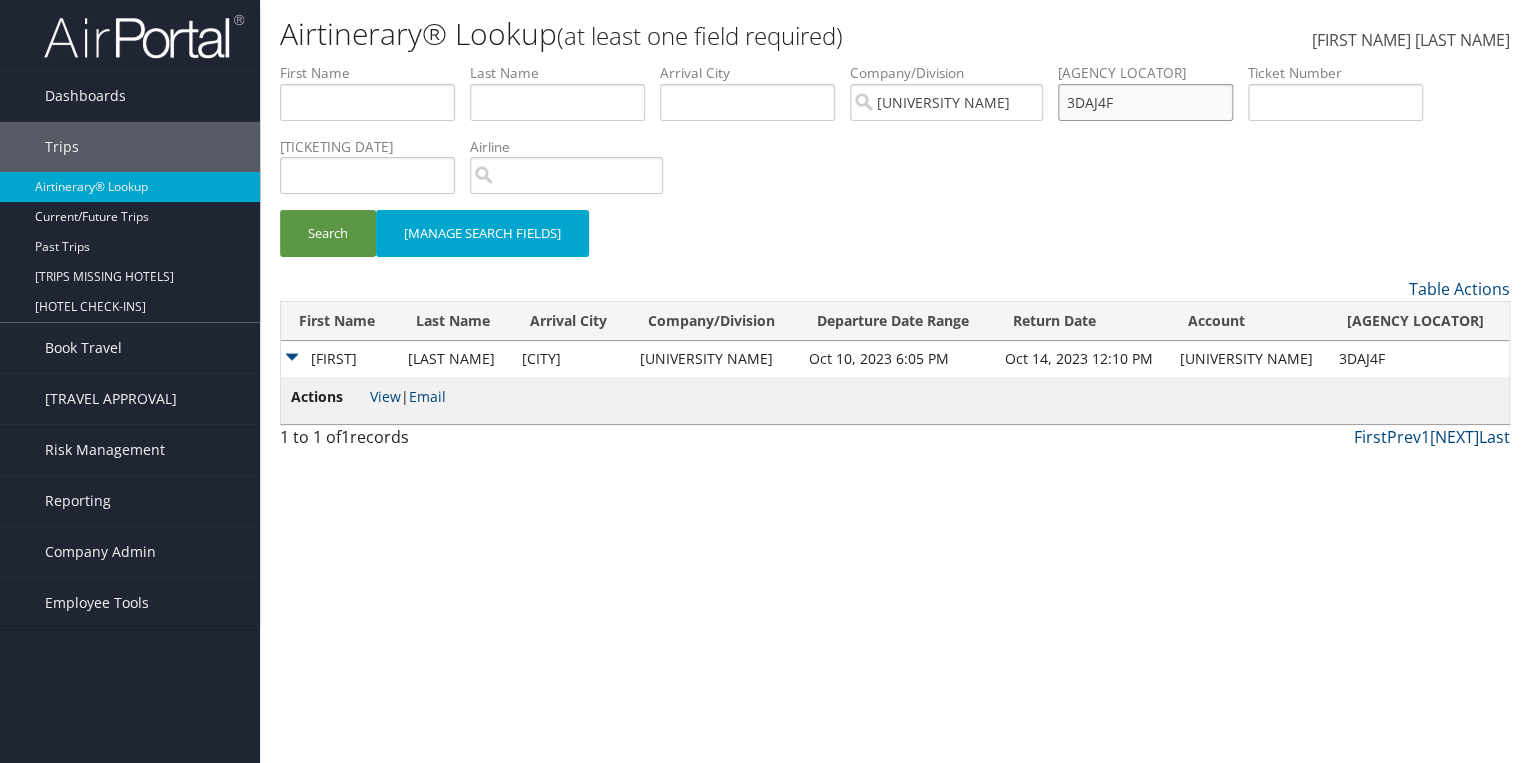 paste on "LYV8ES" 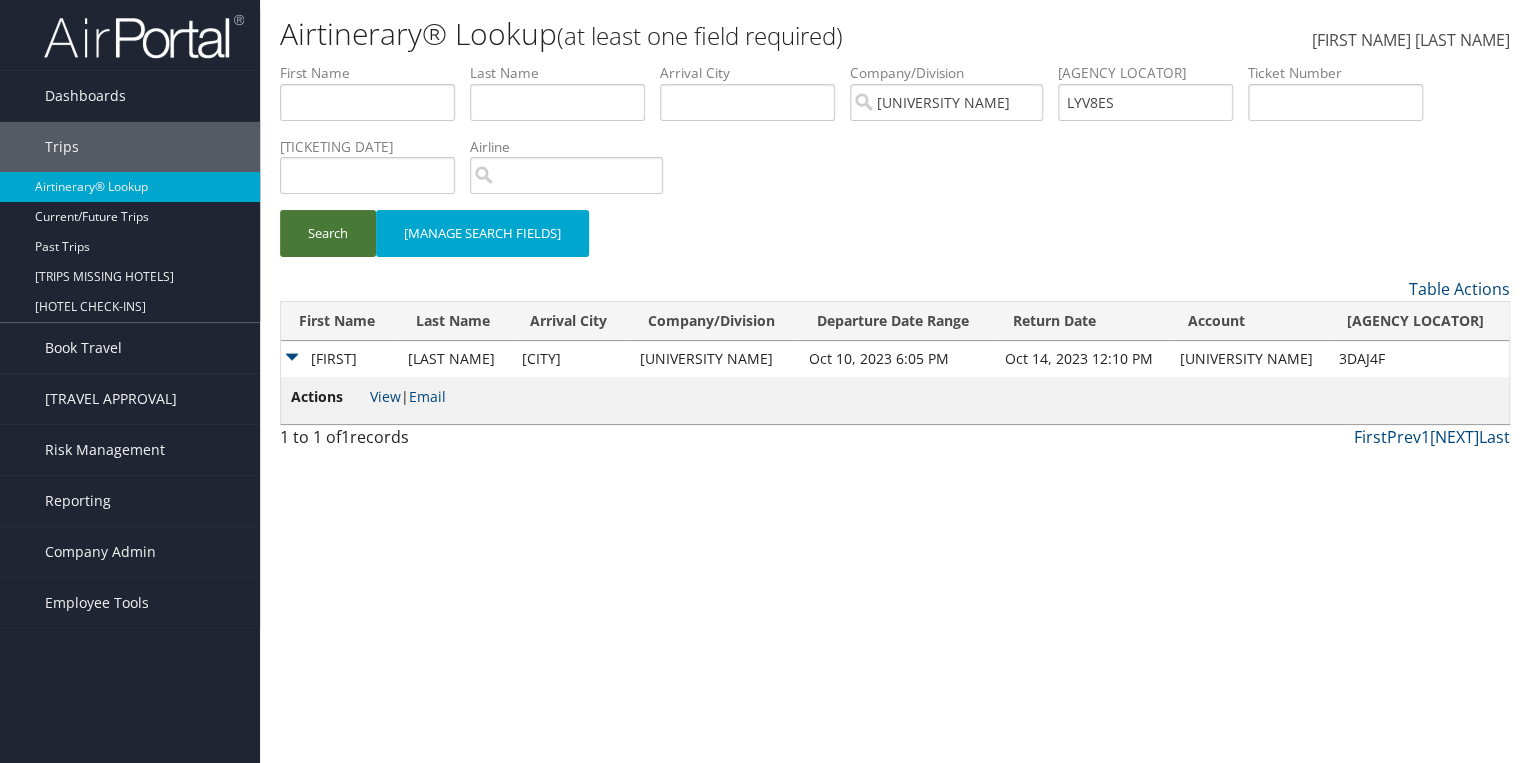 click on "Search" at bounding box center (328, 233) 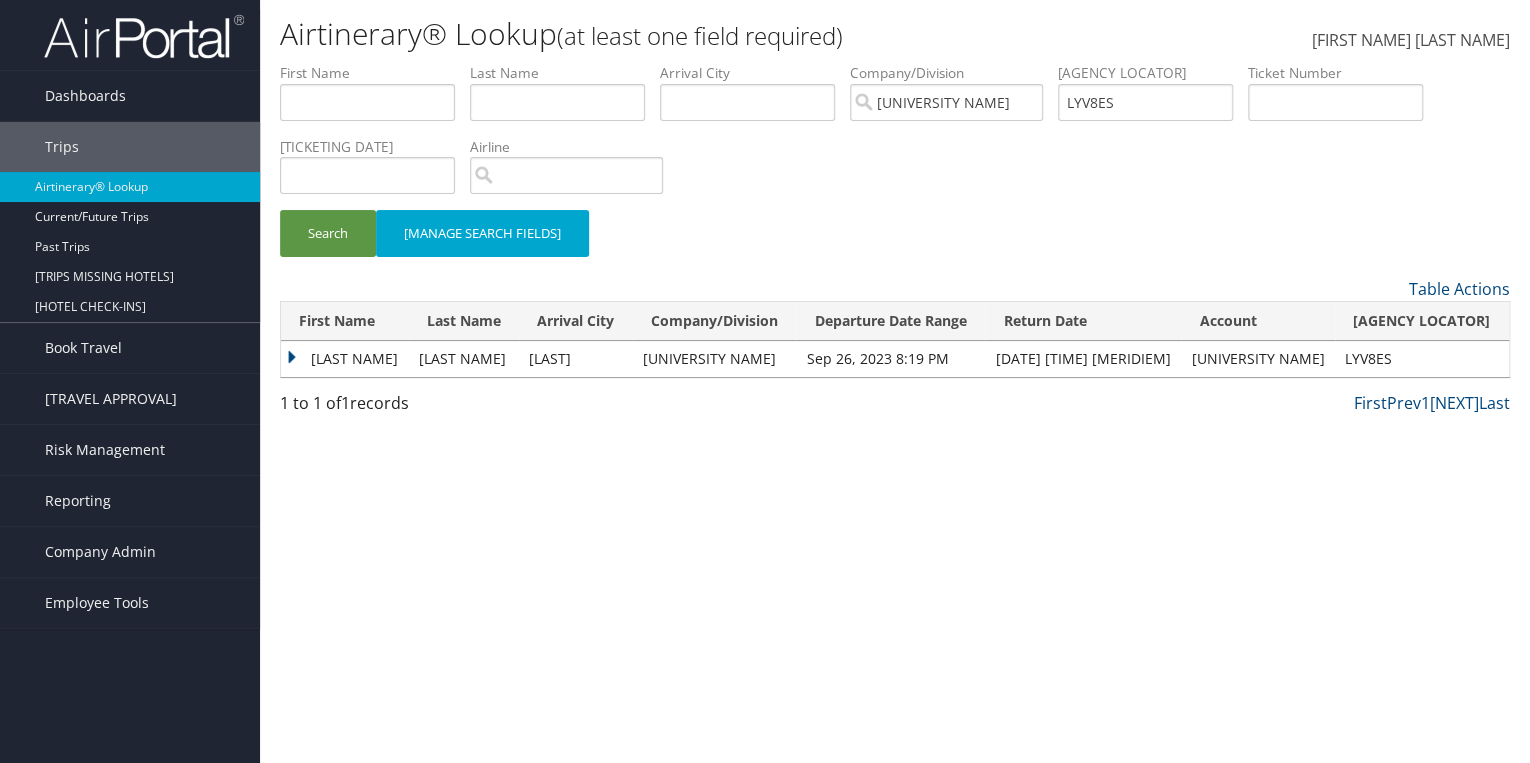 click on "Sen" at bounding box center (345, 359) 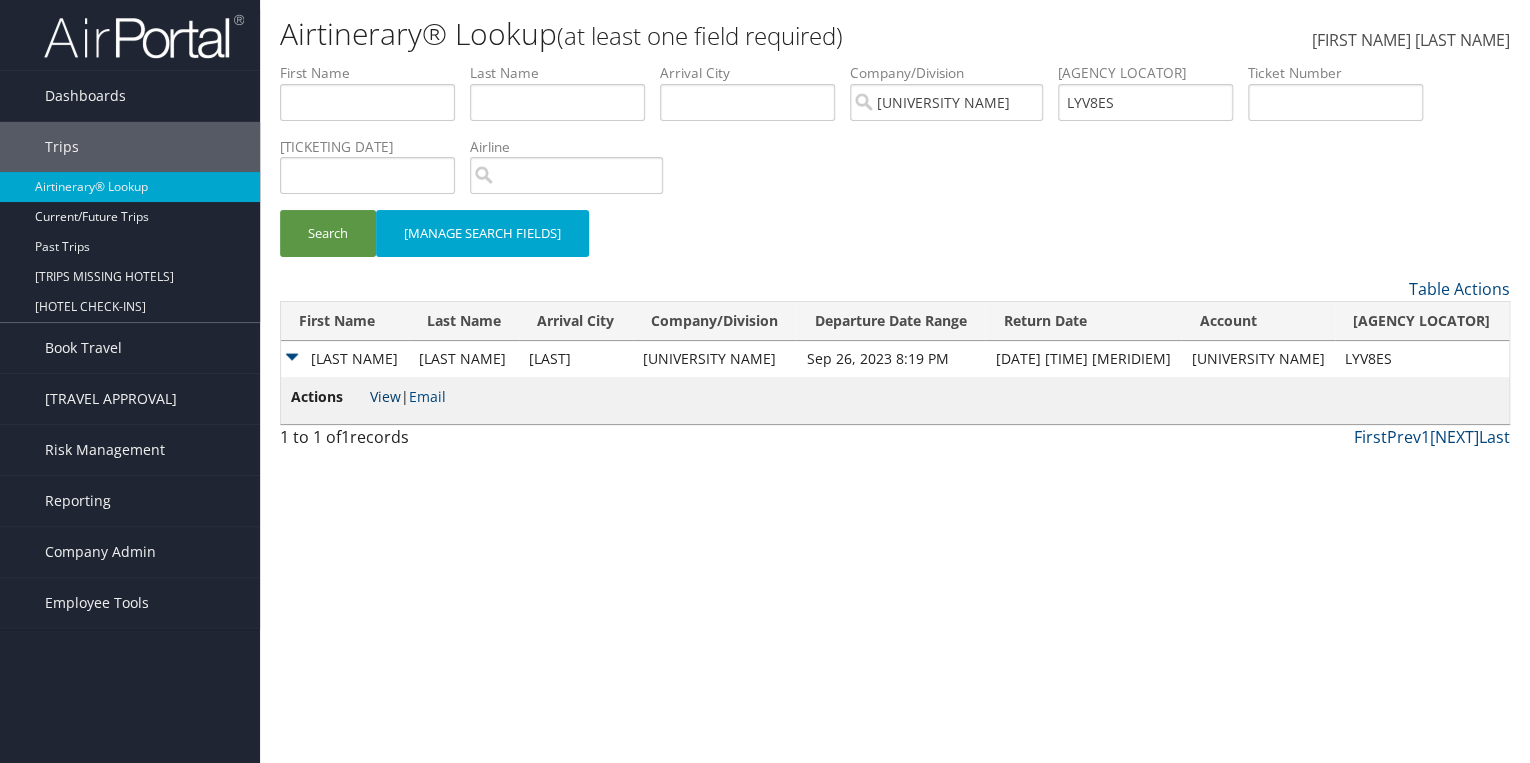 click on "View" at bounding box center [385, 396] 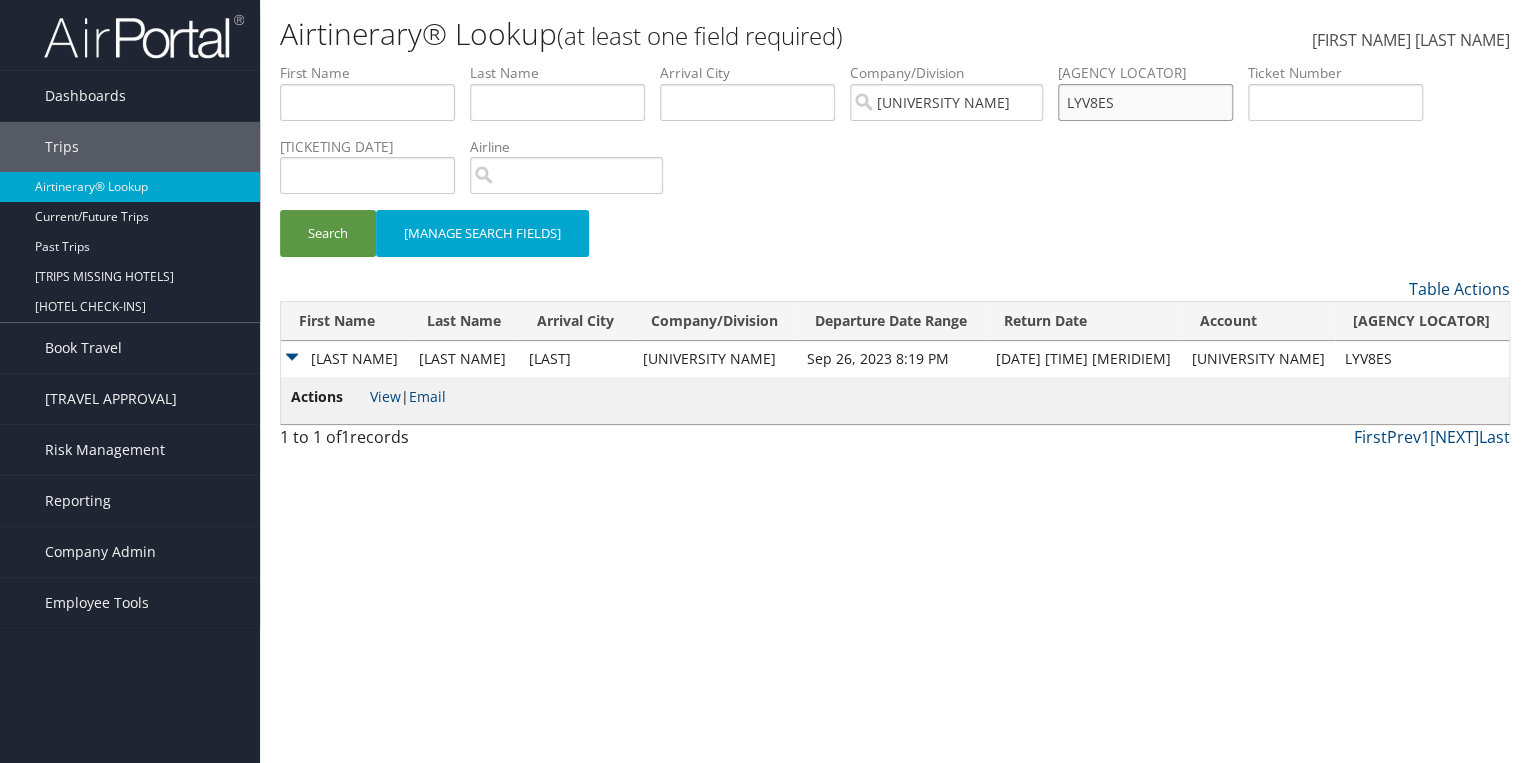 drag, startPoint x: 1144, startPoint y: 104, endPoint x: 1067, endPoint y: 100, distance: 77.10383 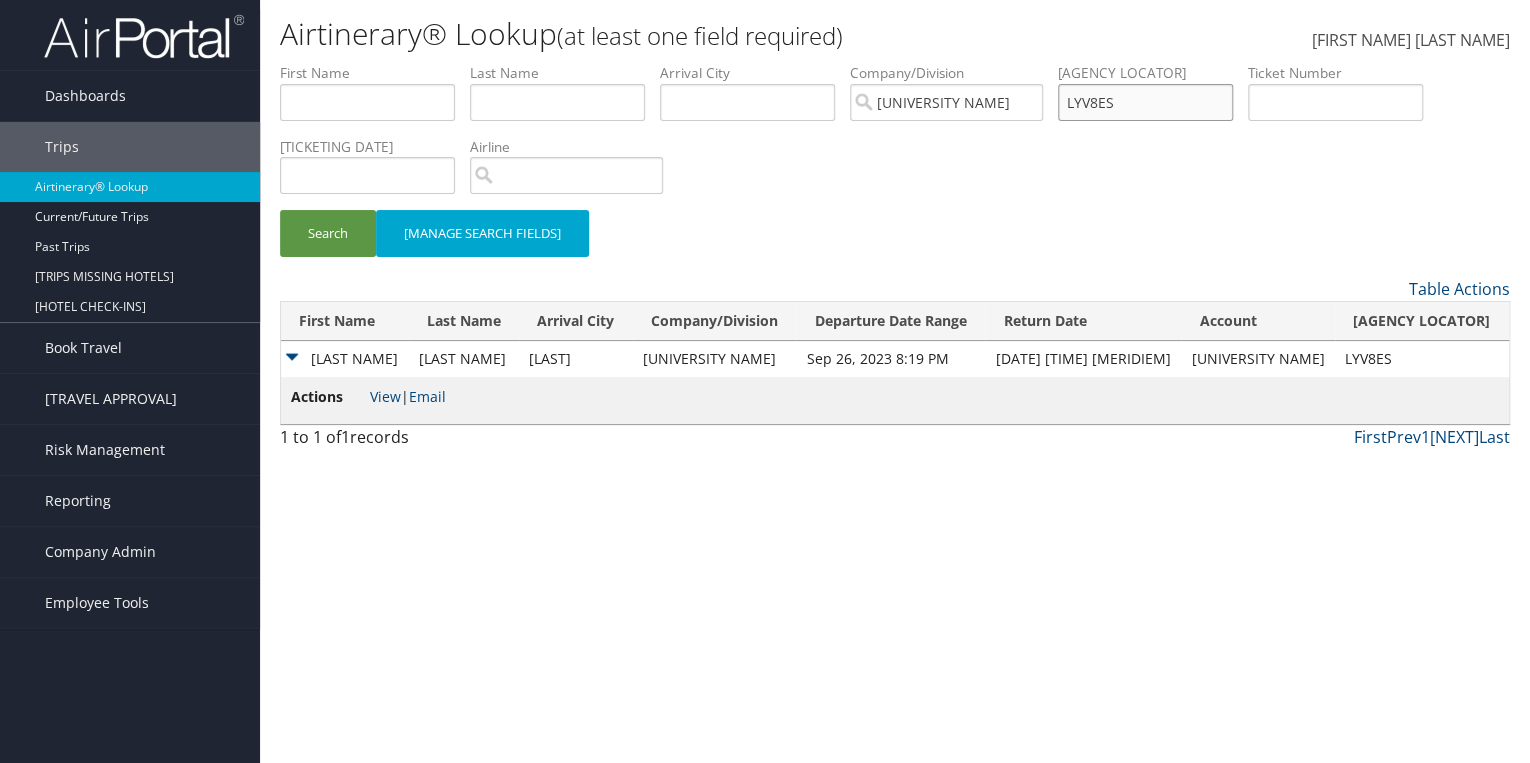 paste on "JSGO" 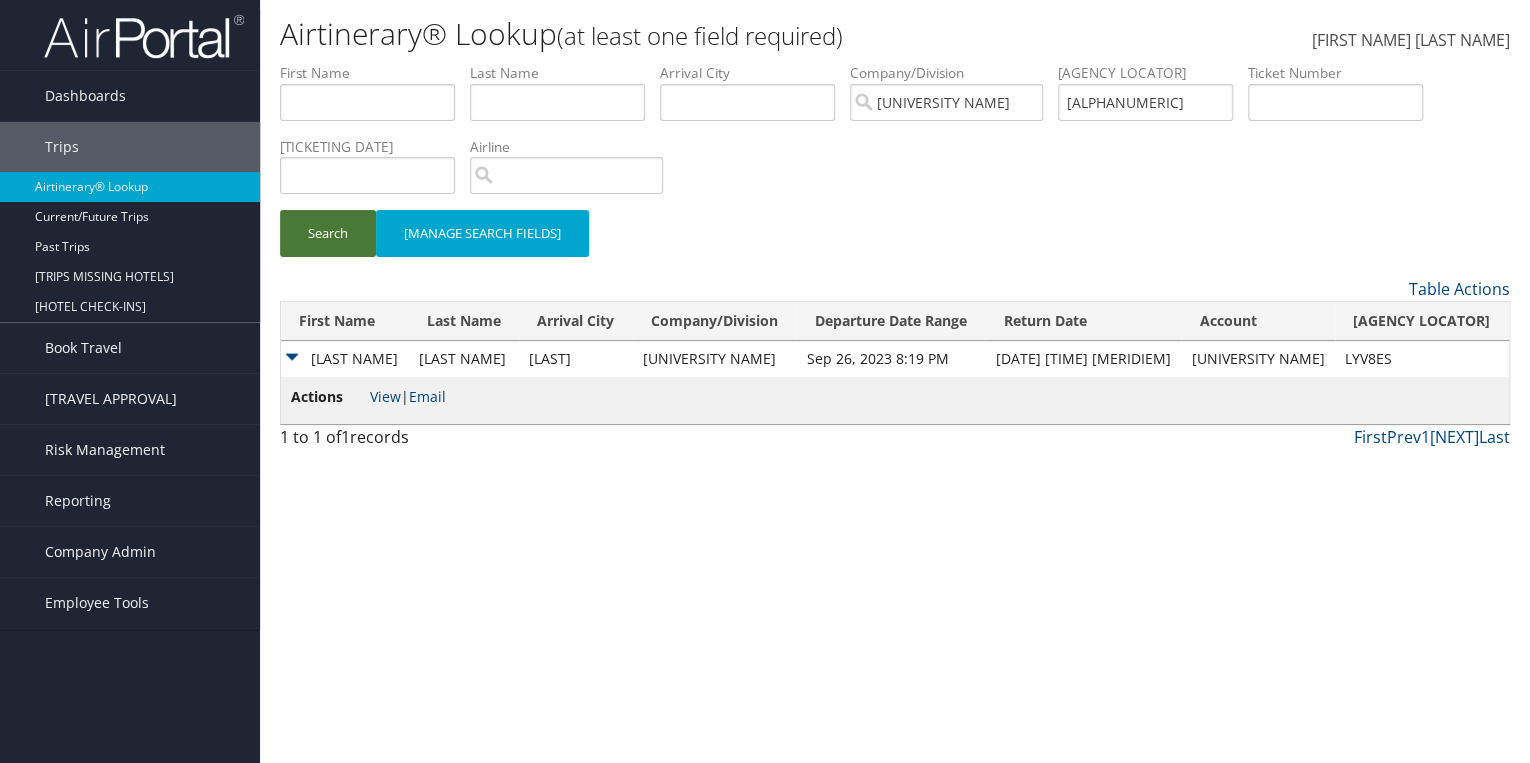 click on "Search" at bounding box center (328, 233) 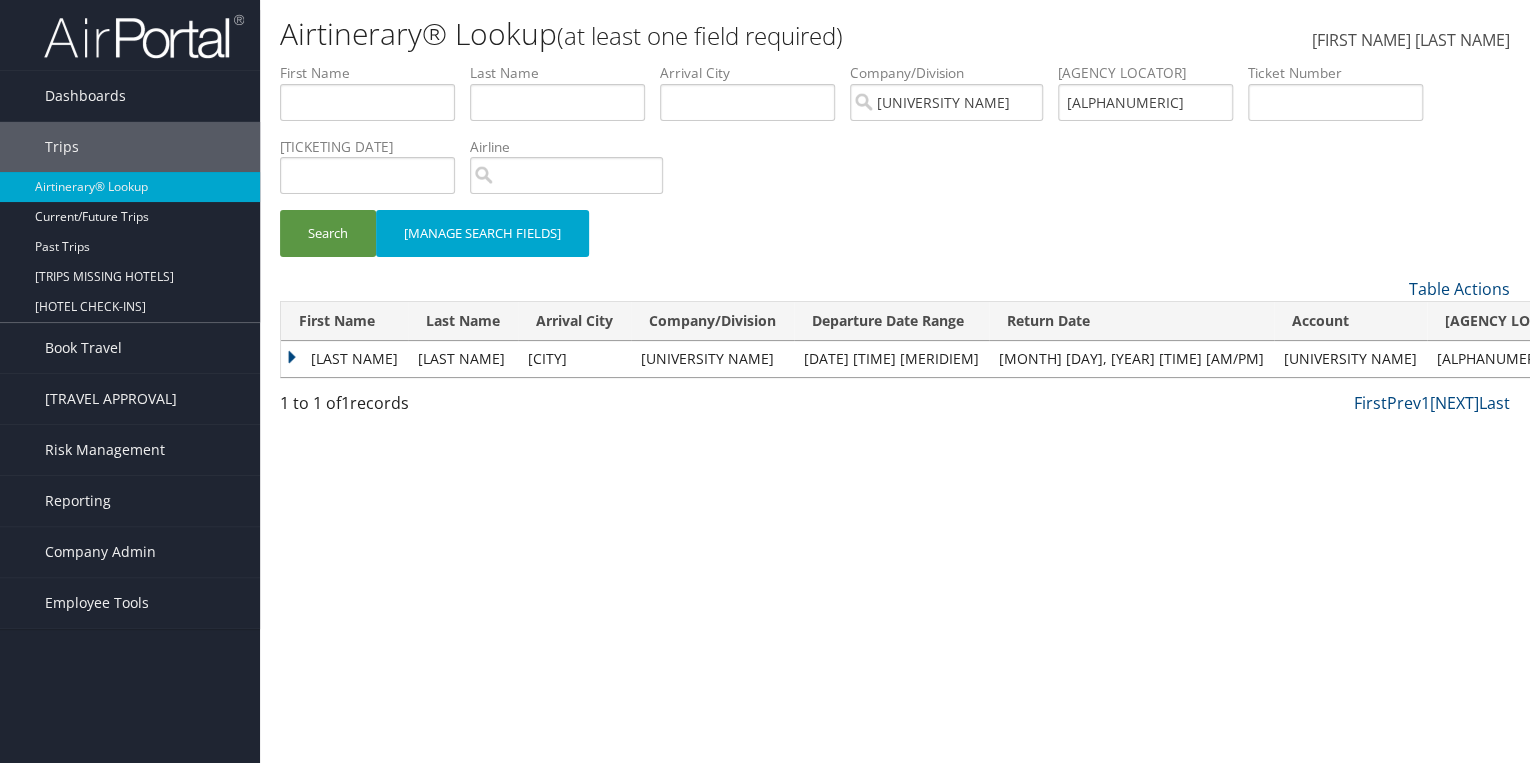 click on "Sen" at bounding box center (344, 359) 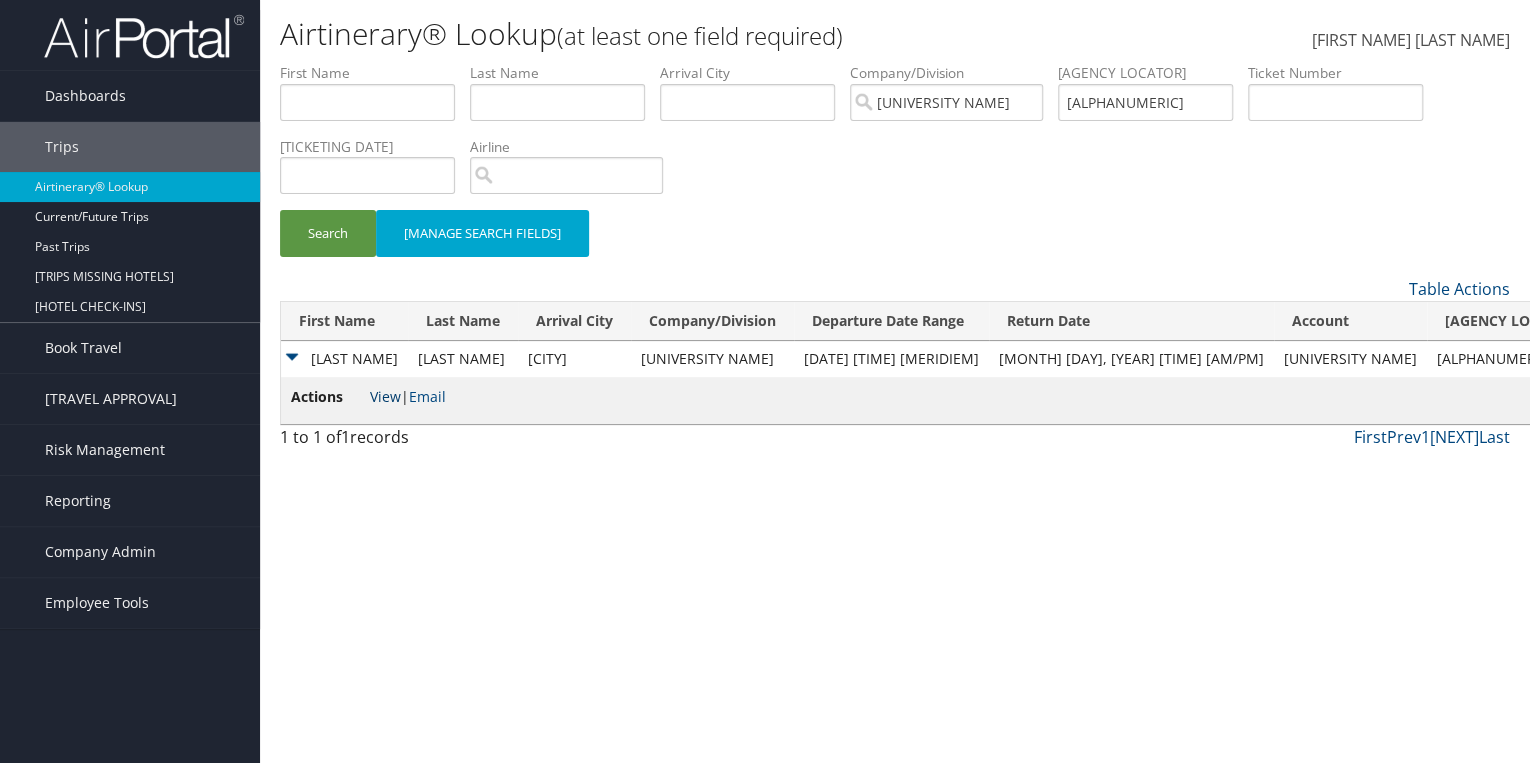 click on "View" at bounding box center (385, 396) 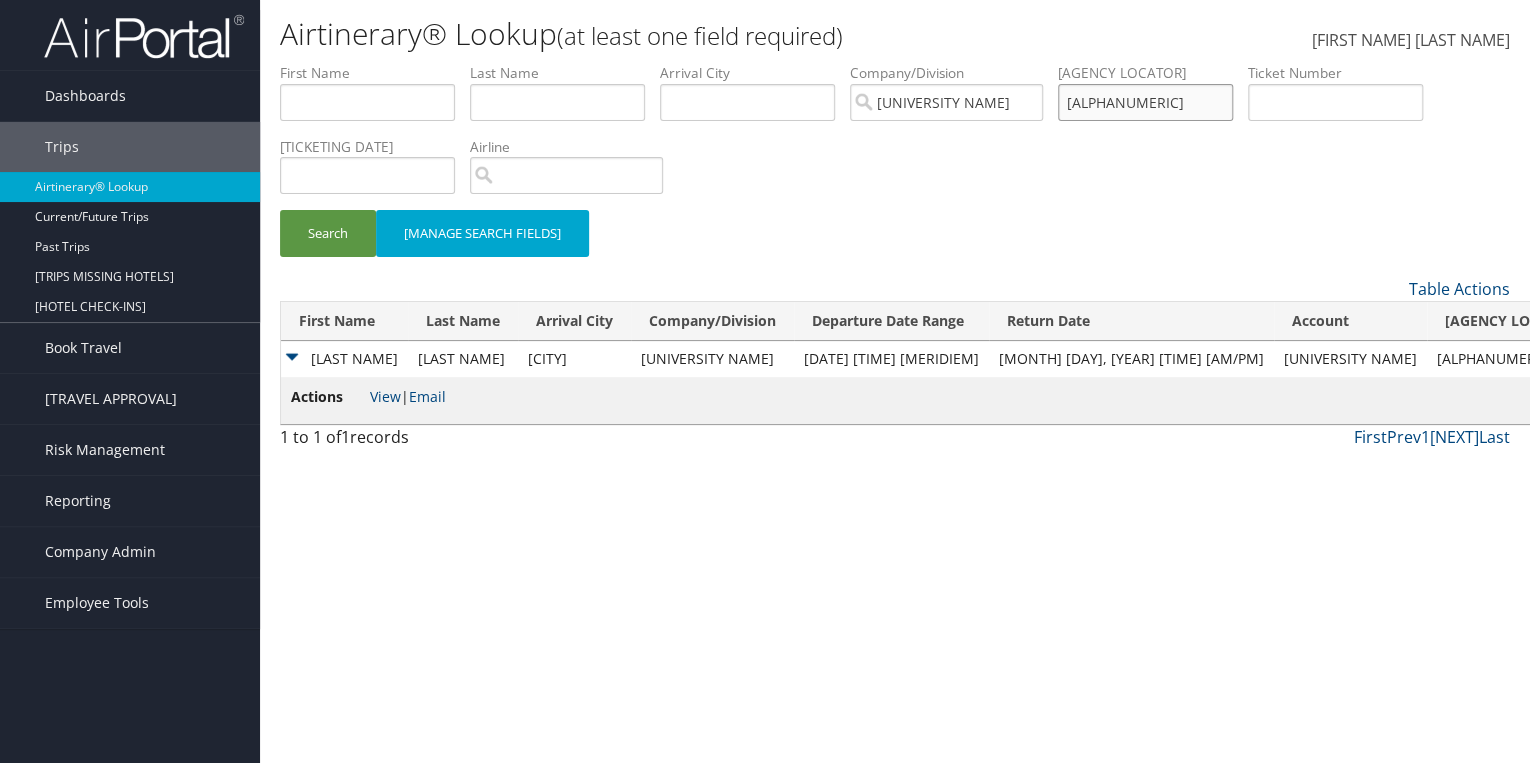 click on "LYJSGO" at bounding box center [367, 102] 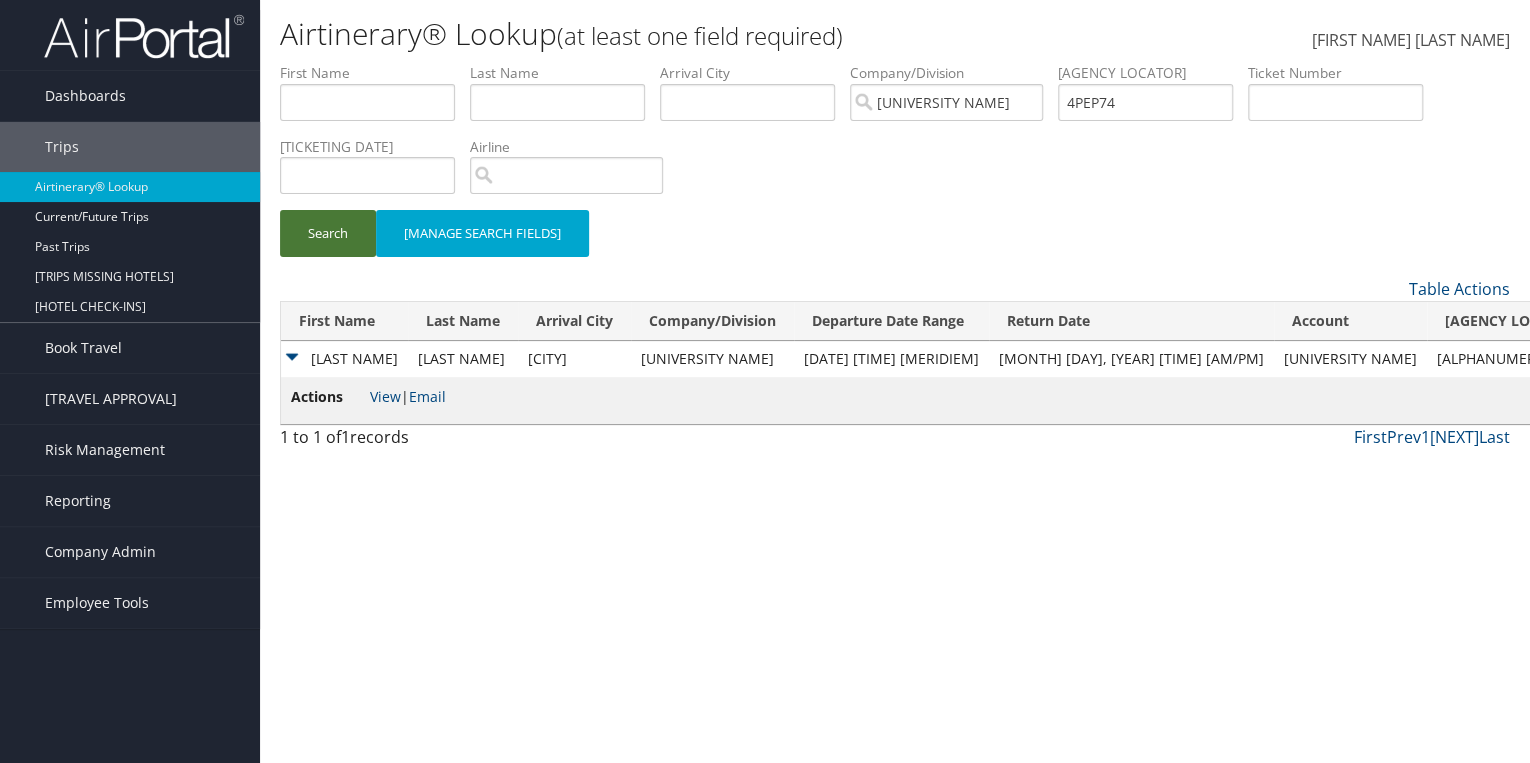 click on "Search" at bounding box center [328, 233] 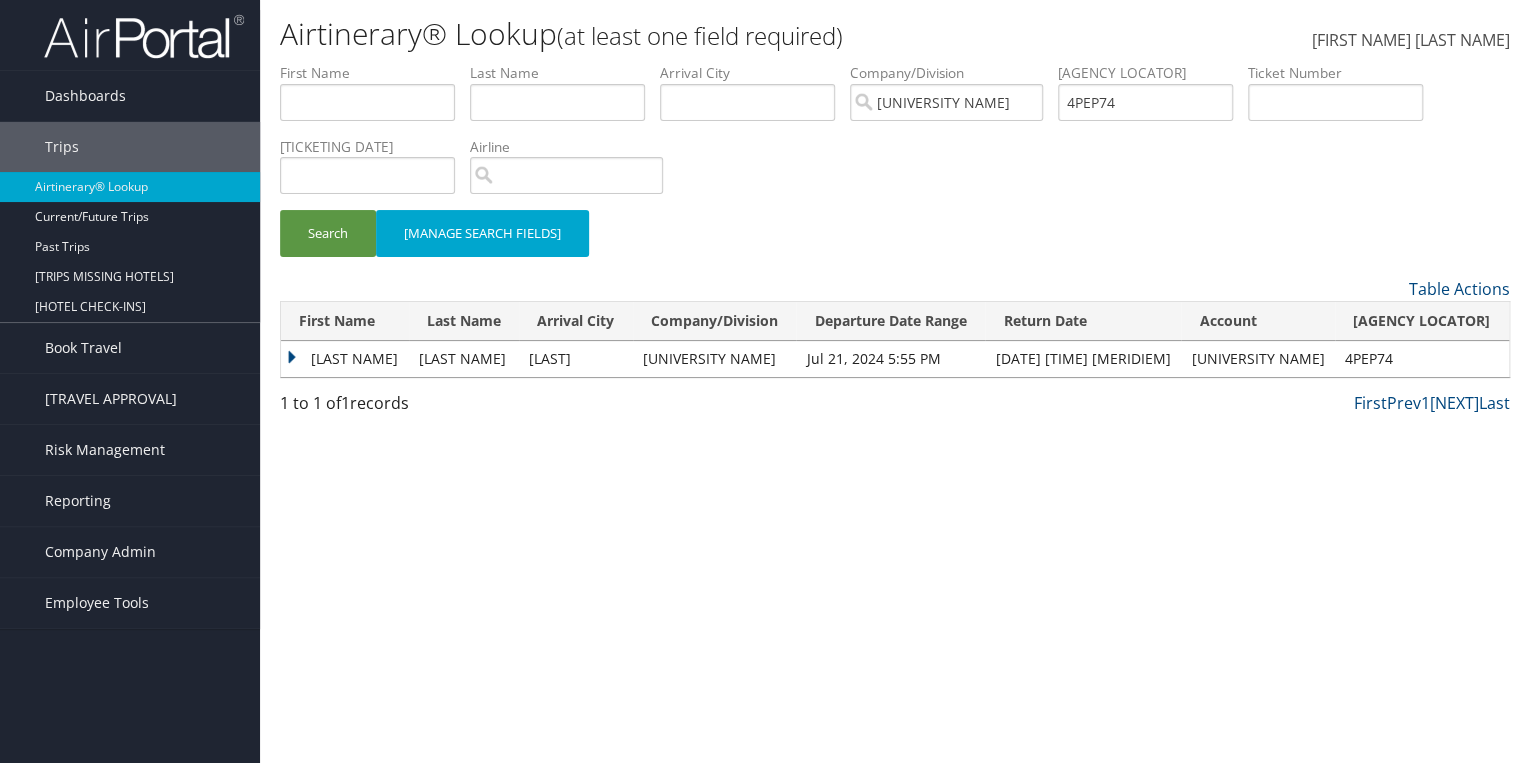 click on "Sen" at bounding box center [345, 359] 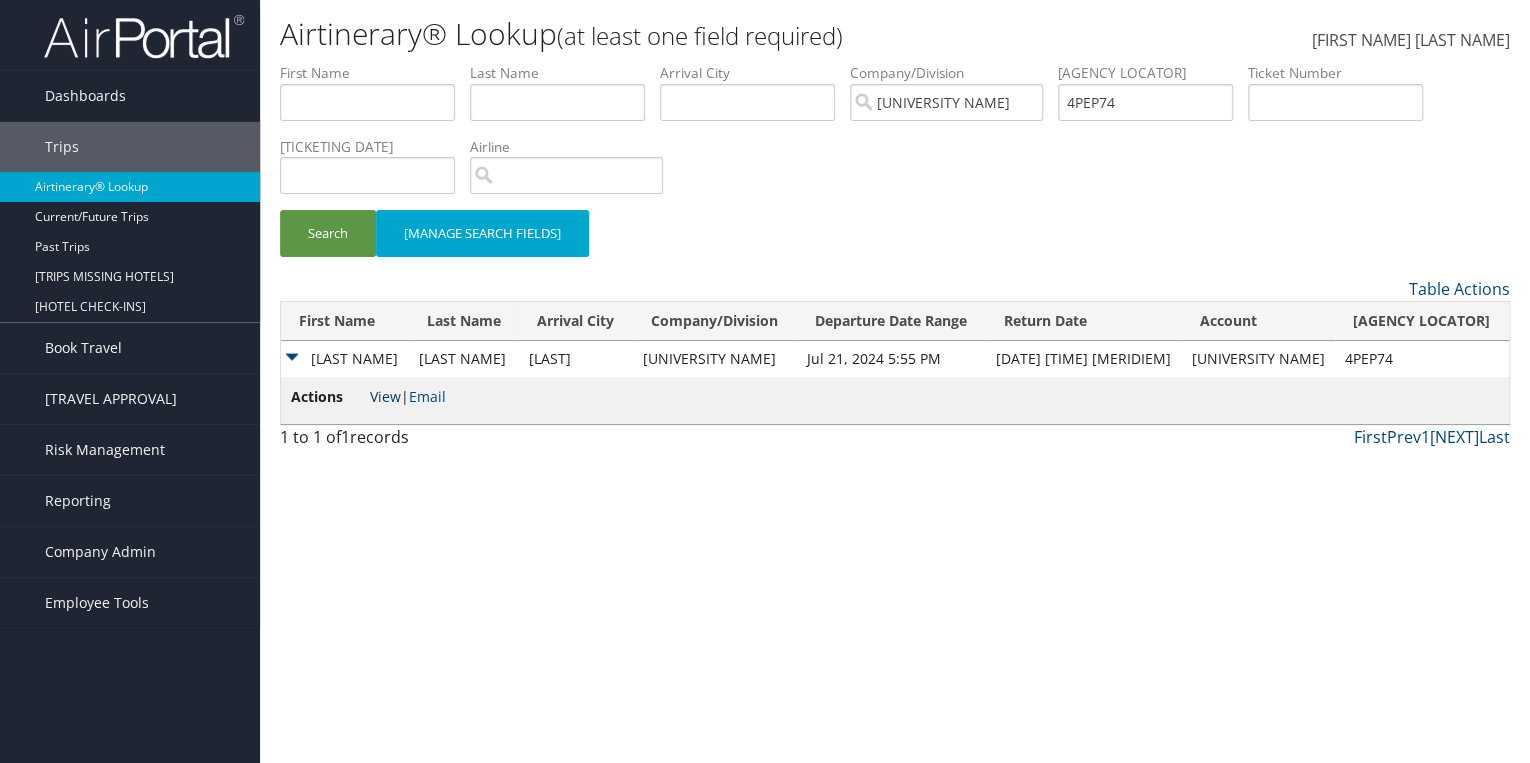 click on "View" at bounding box center (385, 396) 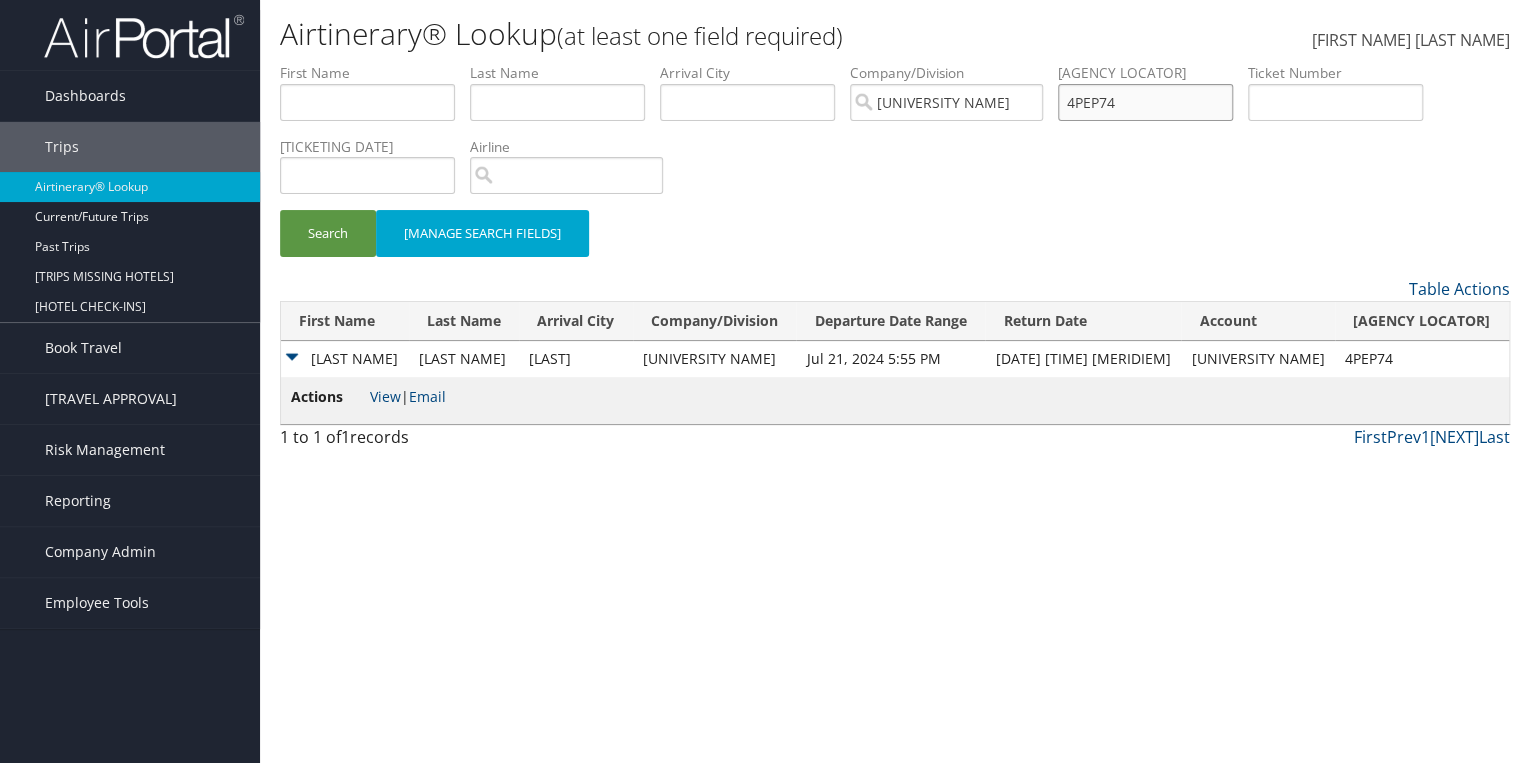 click on "4PEP74" at bounding box center (367, 102) 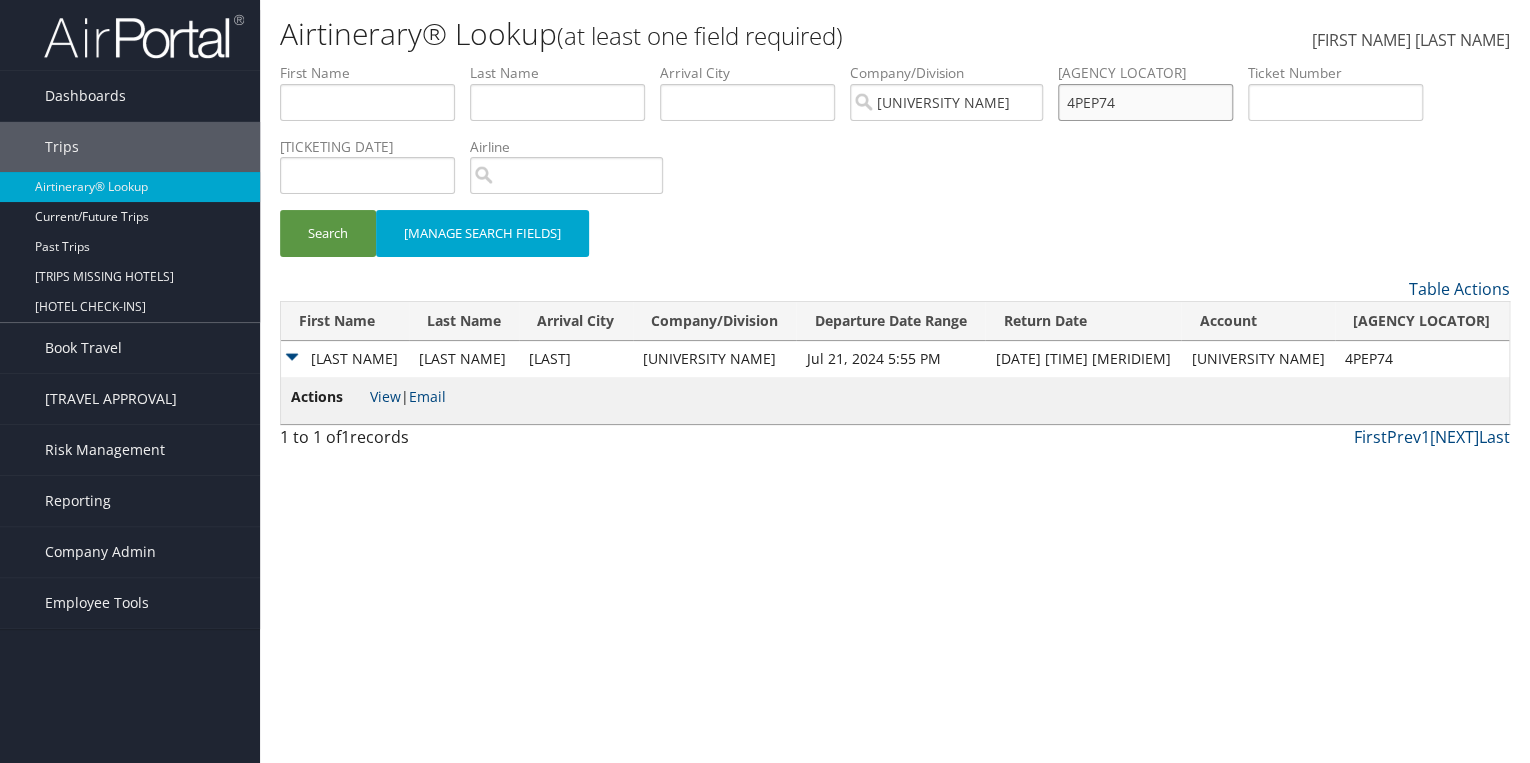 paste on "LYJSGO" 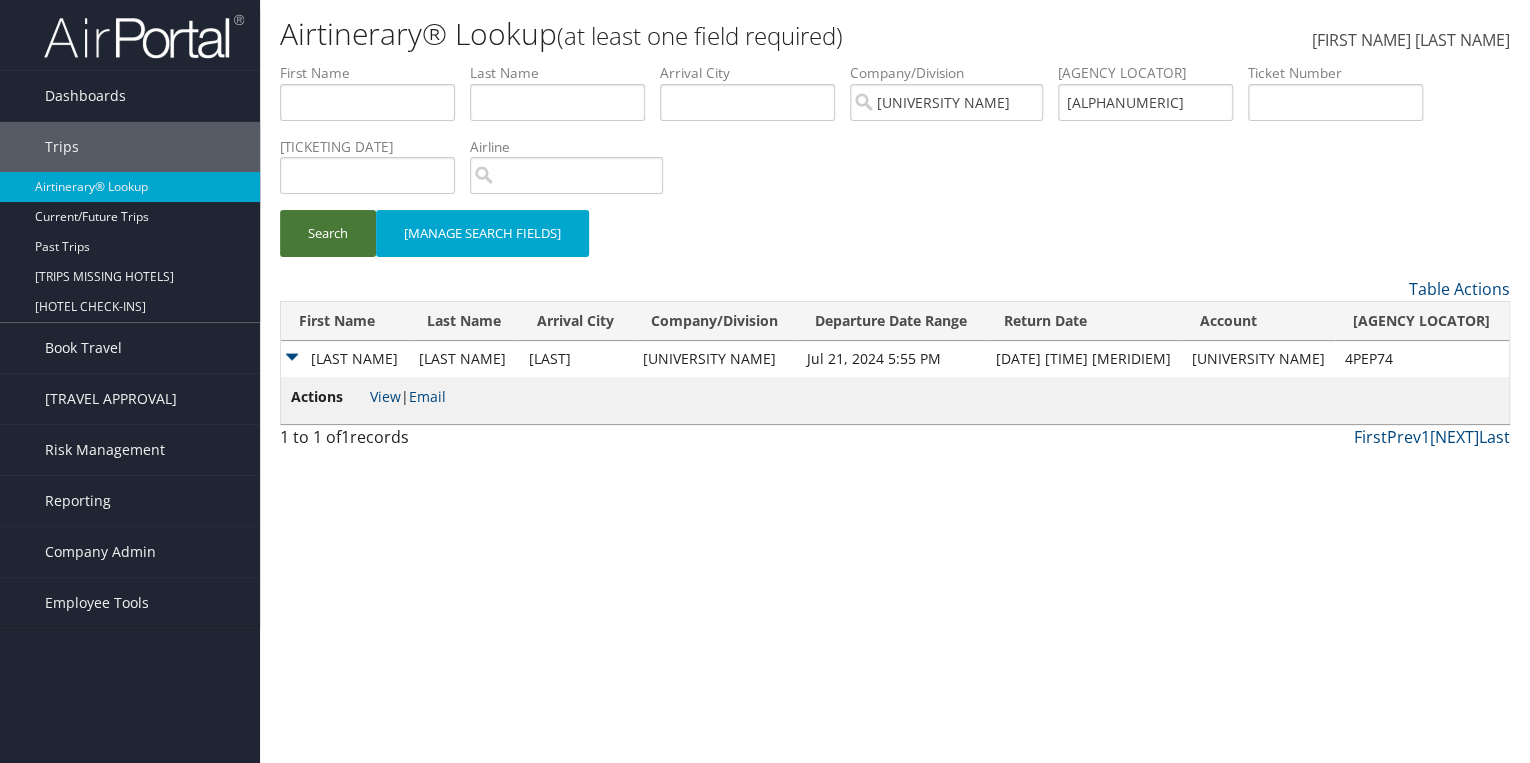 click on "Search" at bounding box center (328, 233) 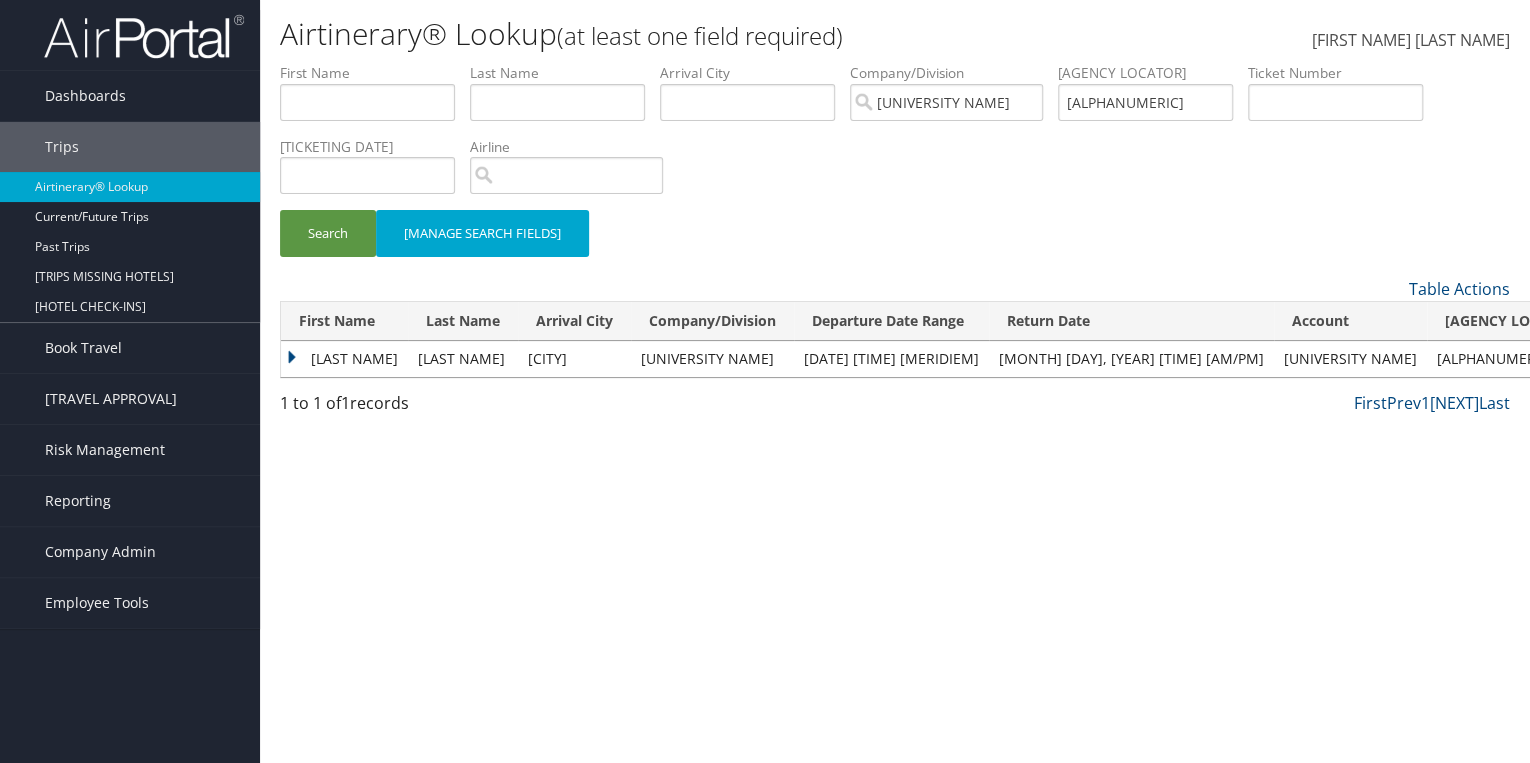 click on "Sen" at bounding box center (344, 359) 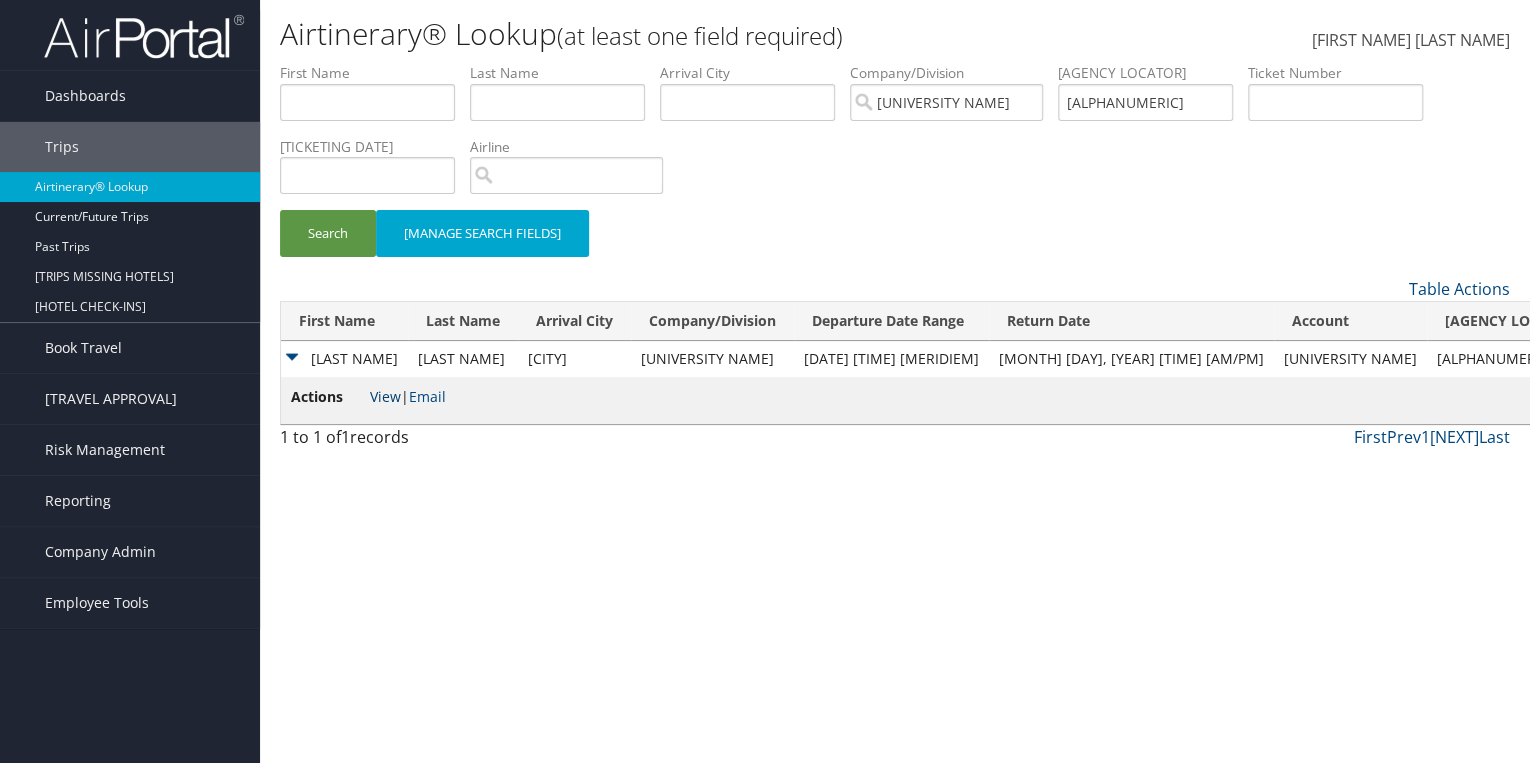 click on "View" at bounding box center [385, 396] 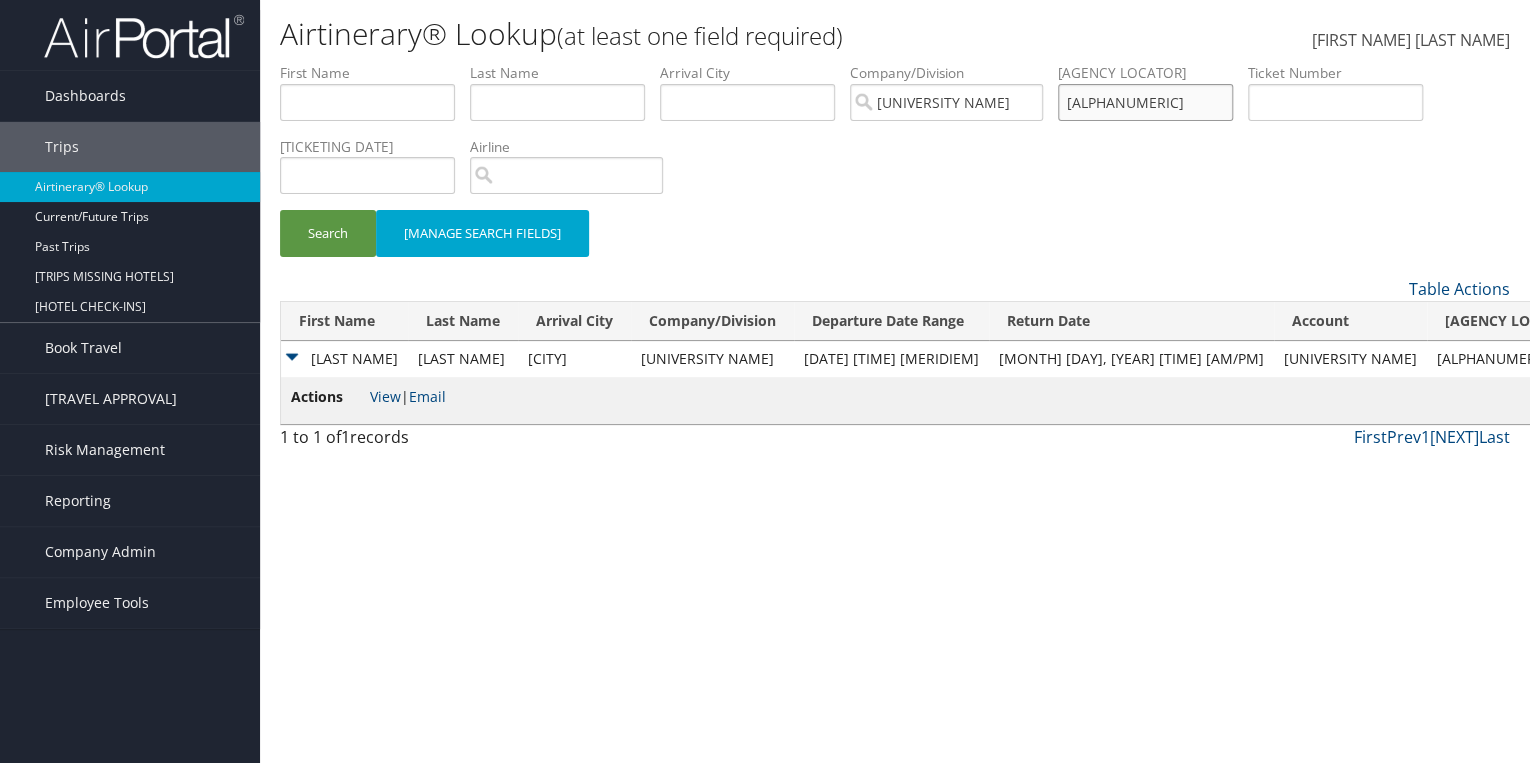 click on "LYJSGO" at bounding box center (367, 102) 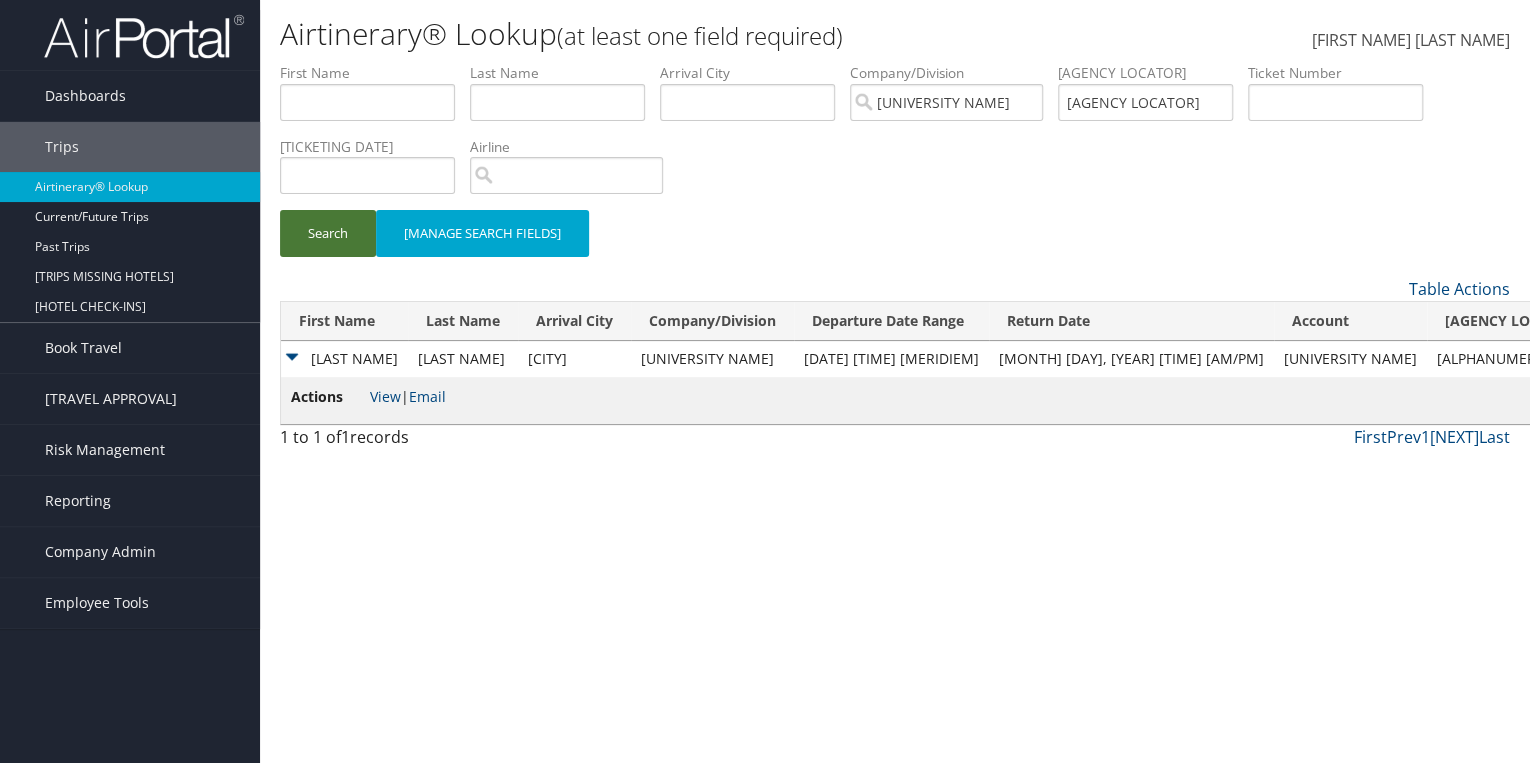 click on "Search" at bounding box center [328, 233] 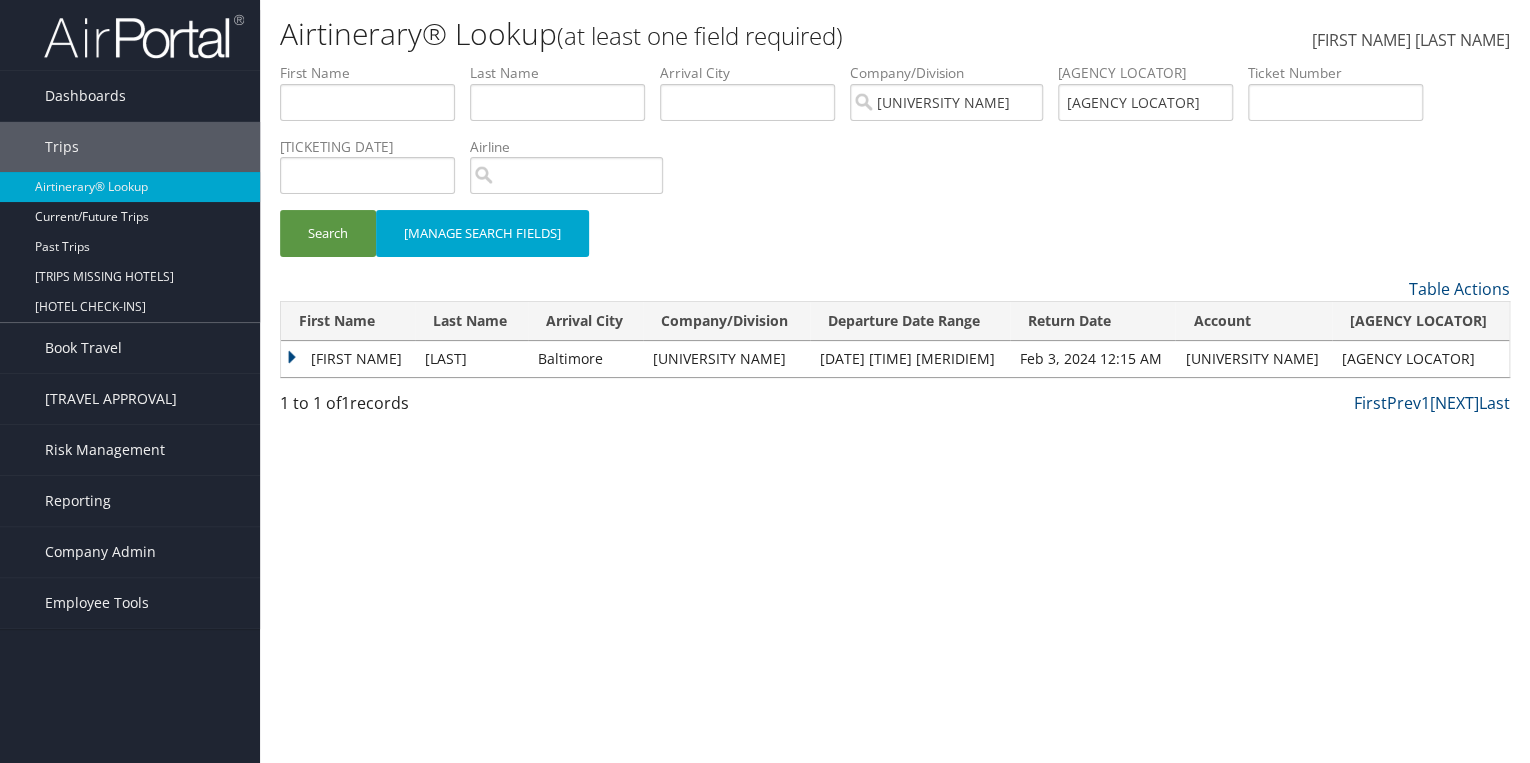 click on "Kevin" at bounding box center (348, 359) 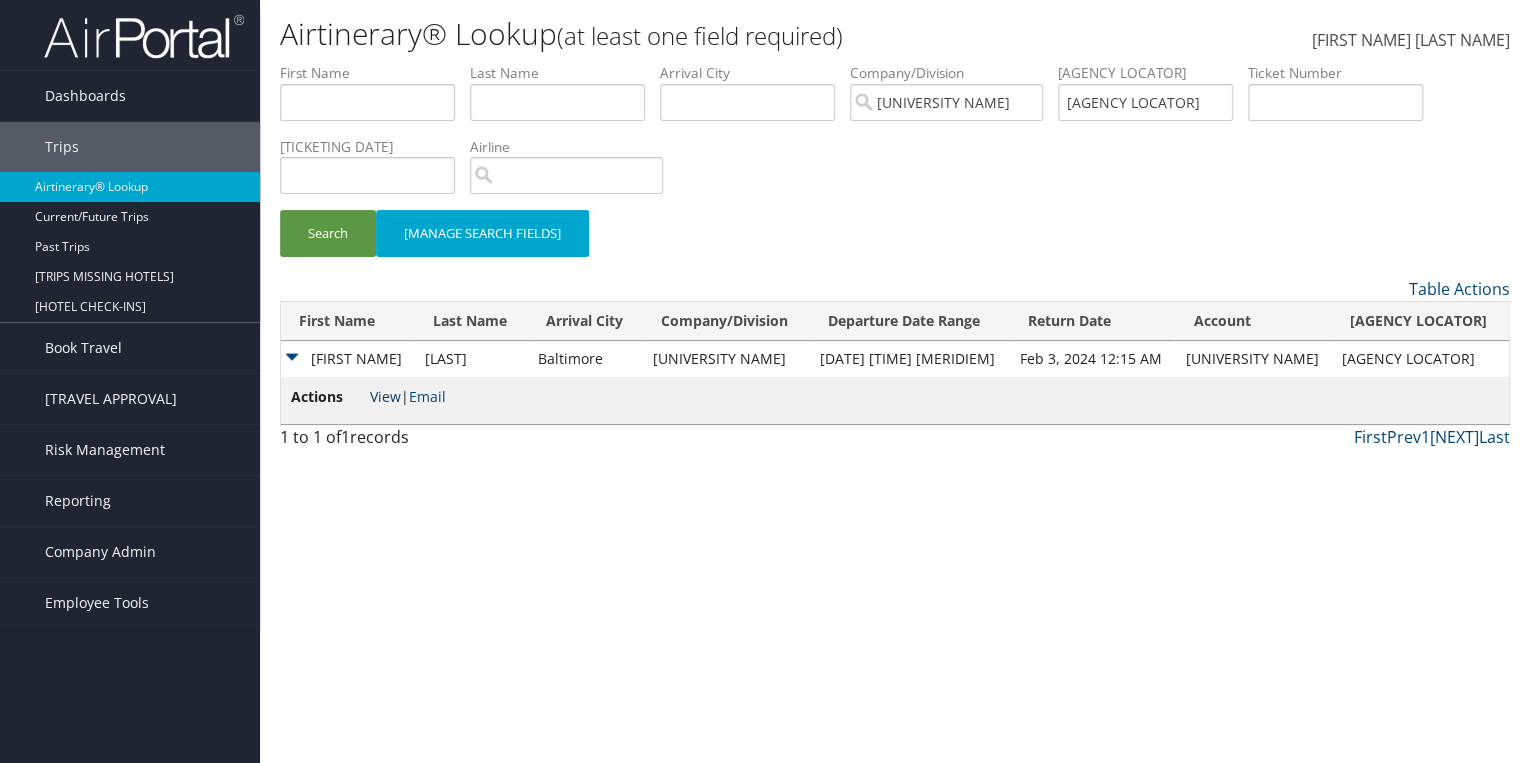 click on "View" at bounding box center [385, 396] 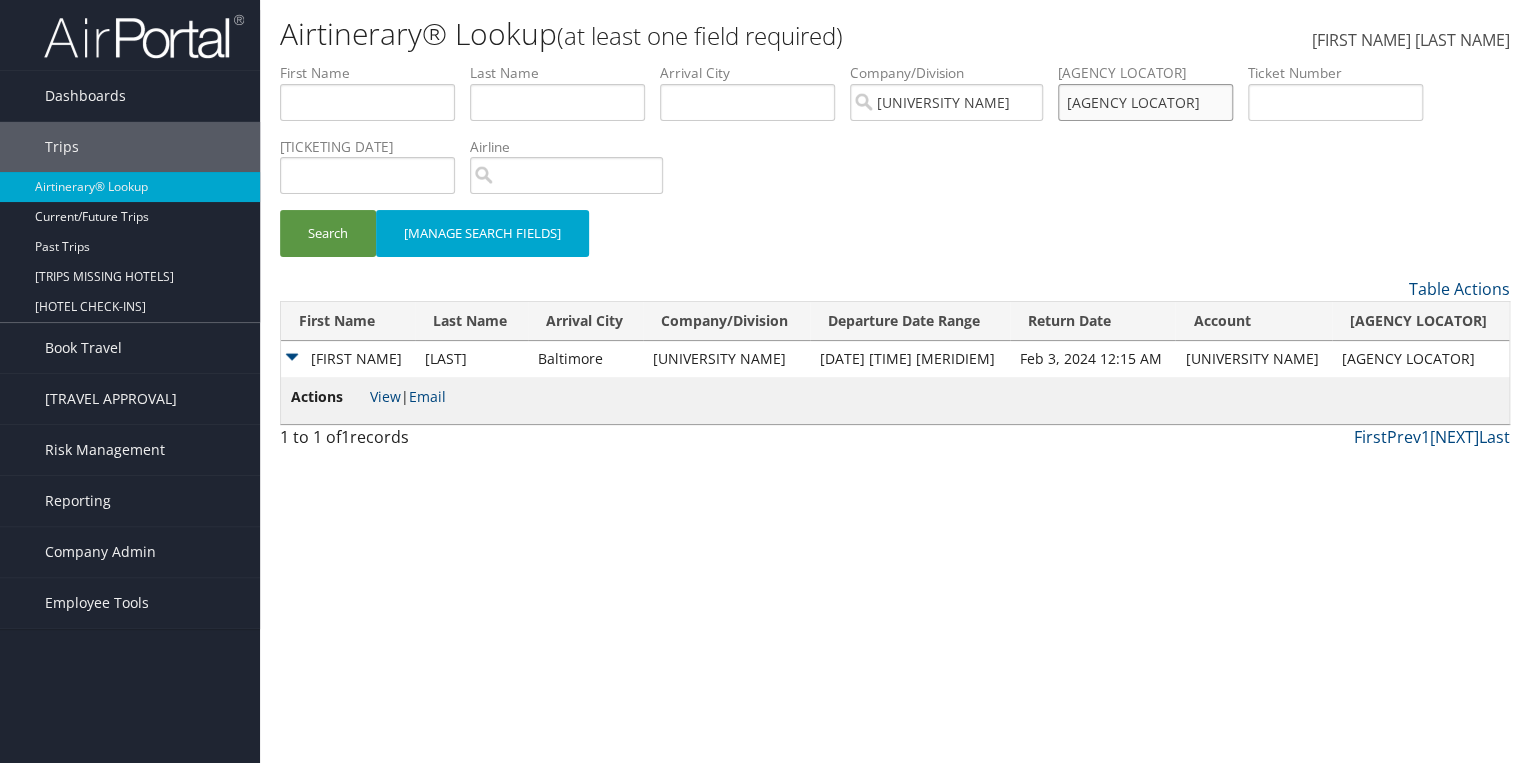 click on "LRXVPV" at bounding box center (367, 102) 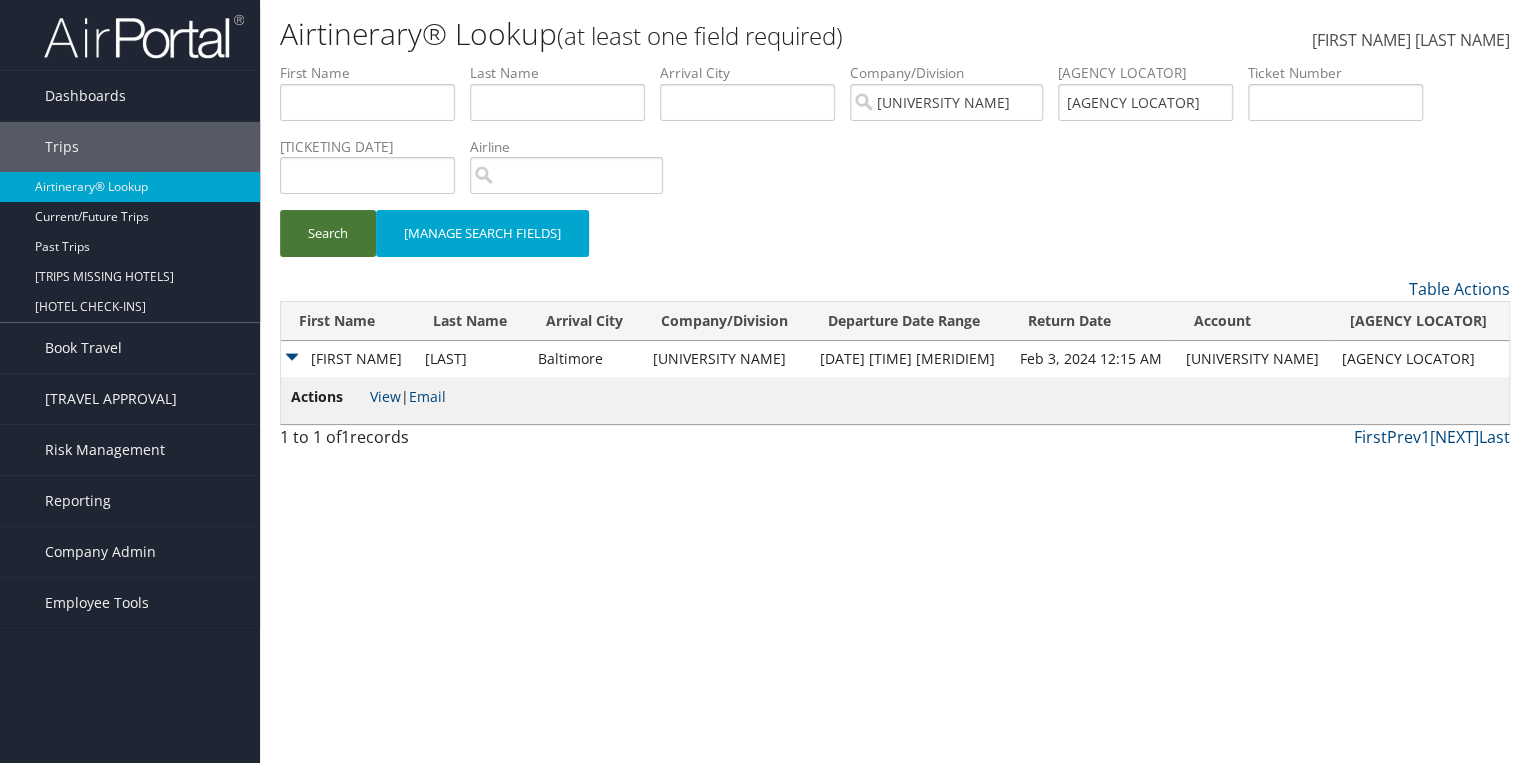 click on "Search" at bounding box center [328, 233] 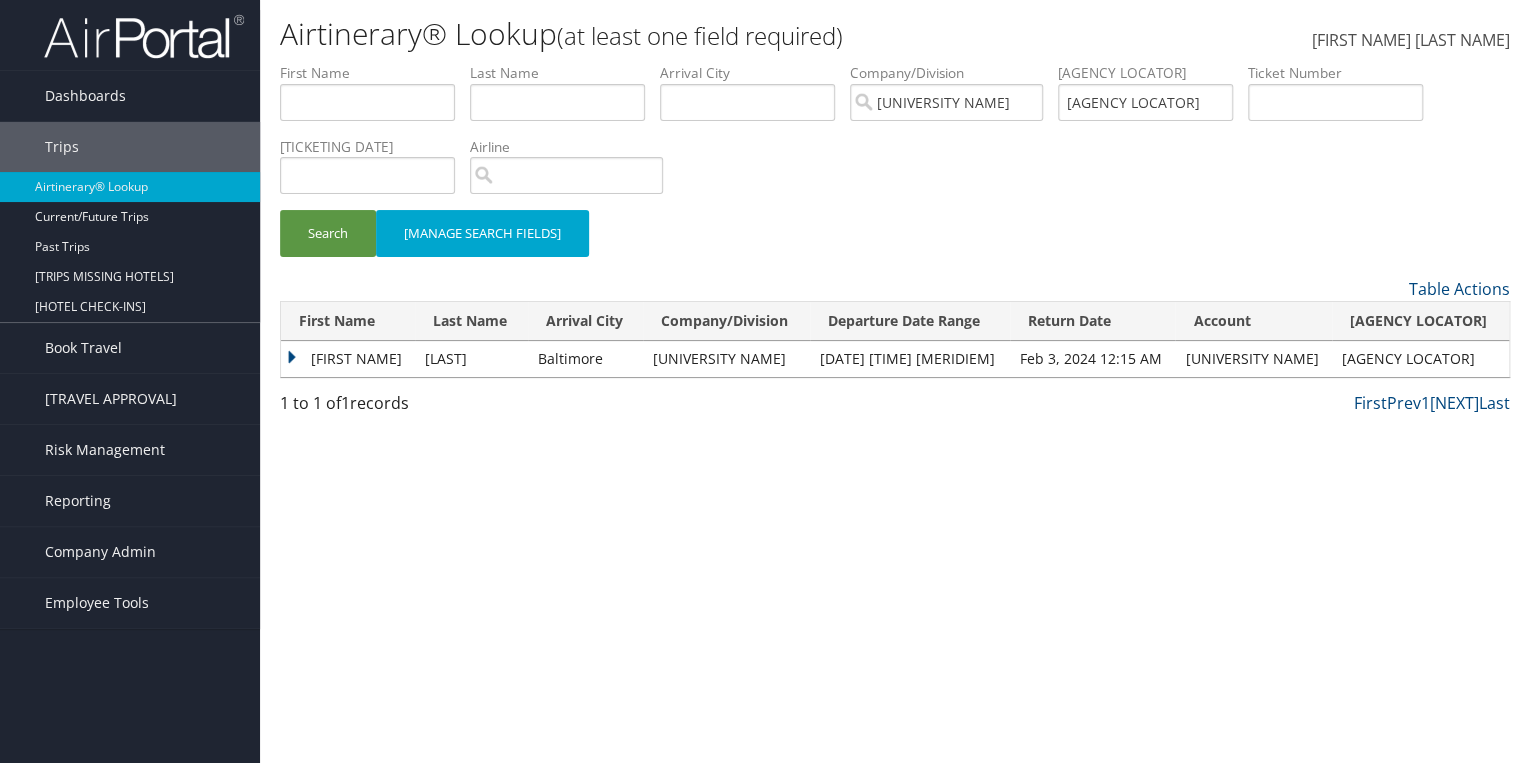 click on "Kevin" at bounding box center (348, 359) 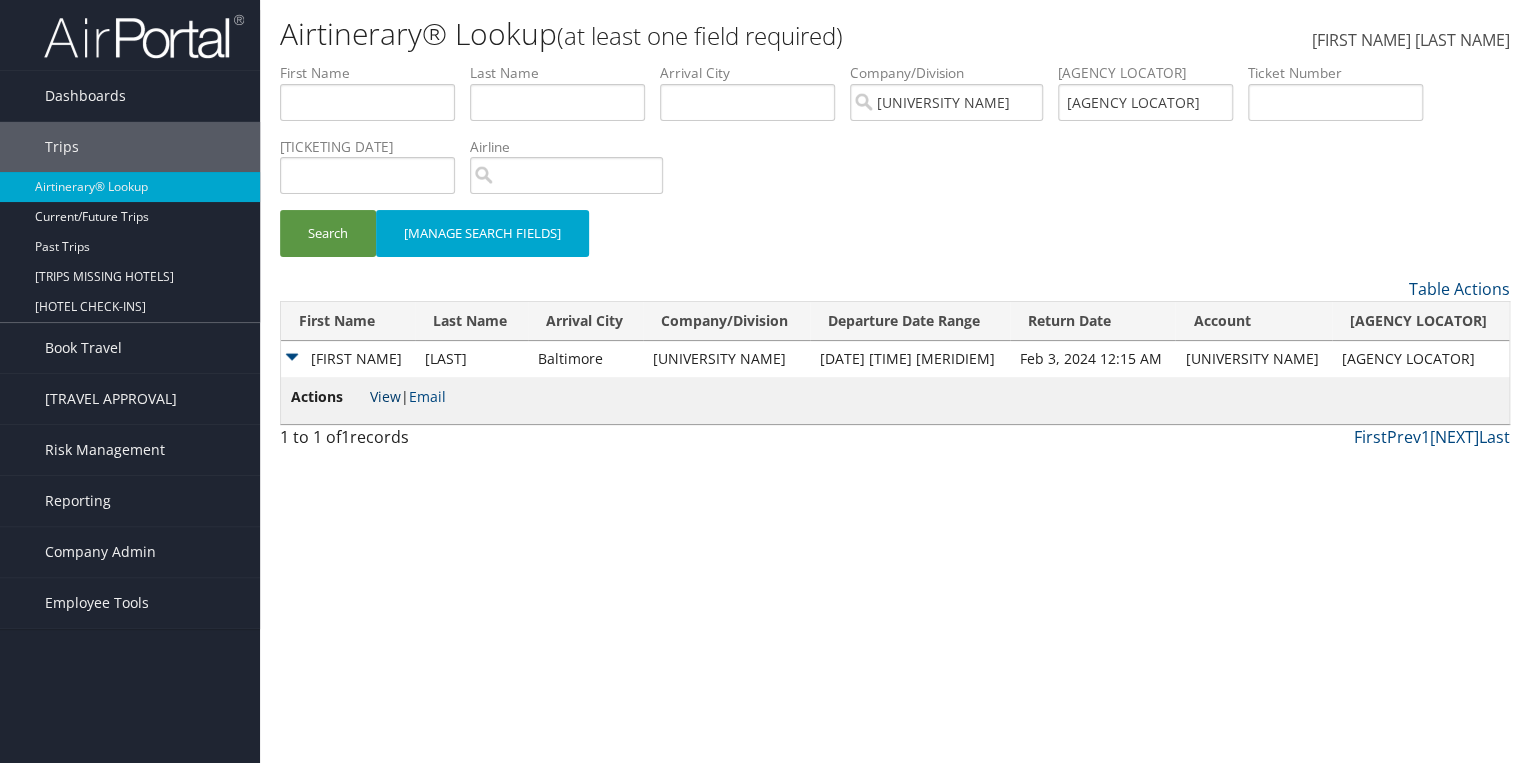 click on "View" at bounding box center (385, 396) 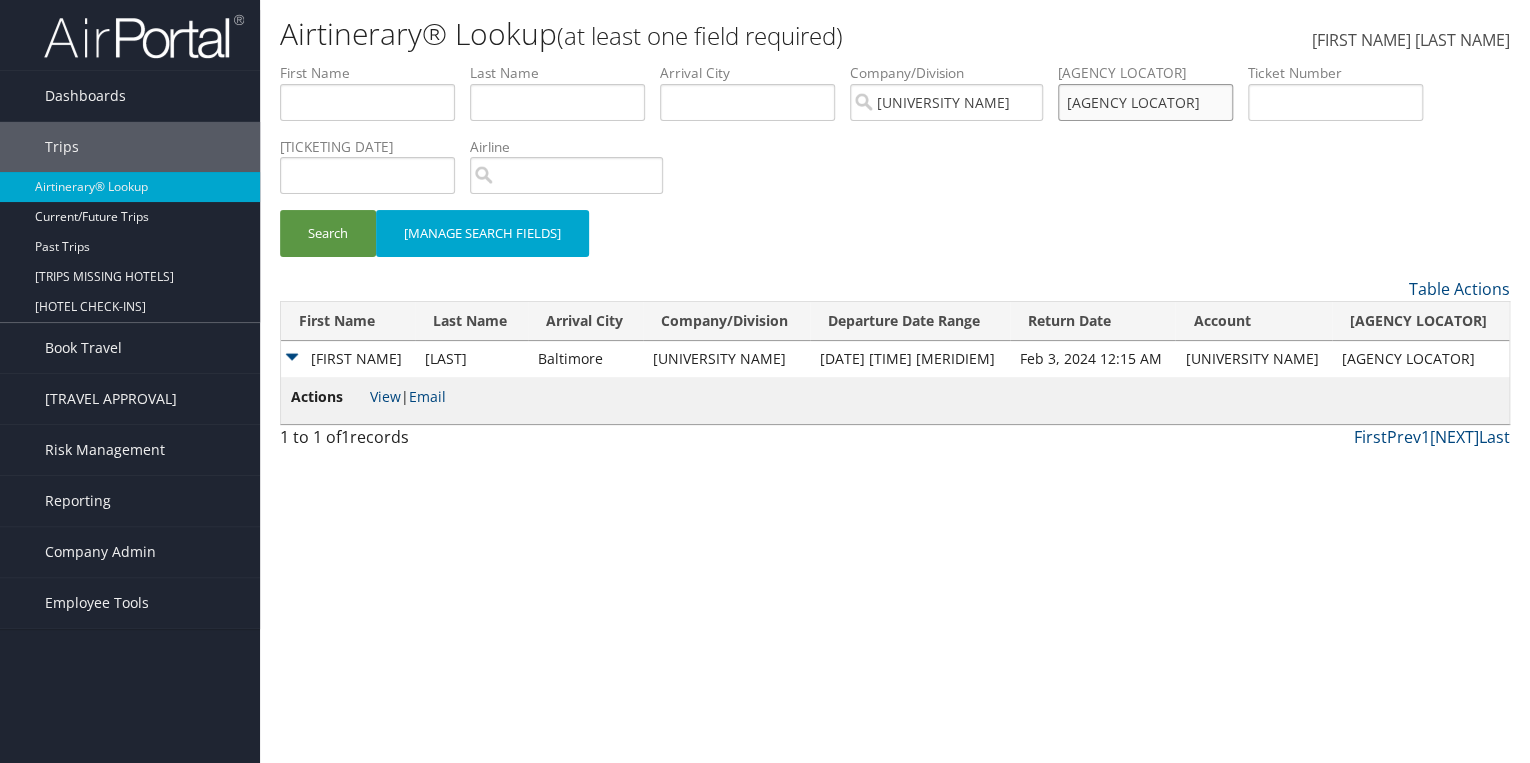 click on "LRXVPV" at bounding box center (367, 102) 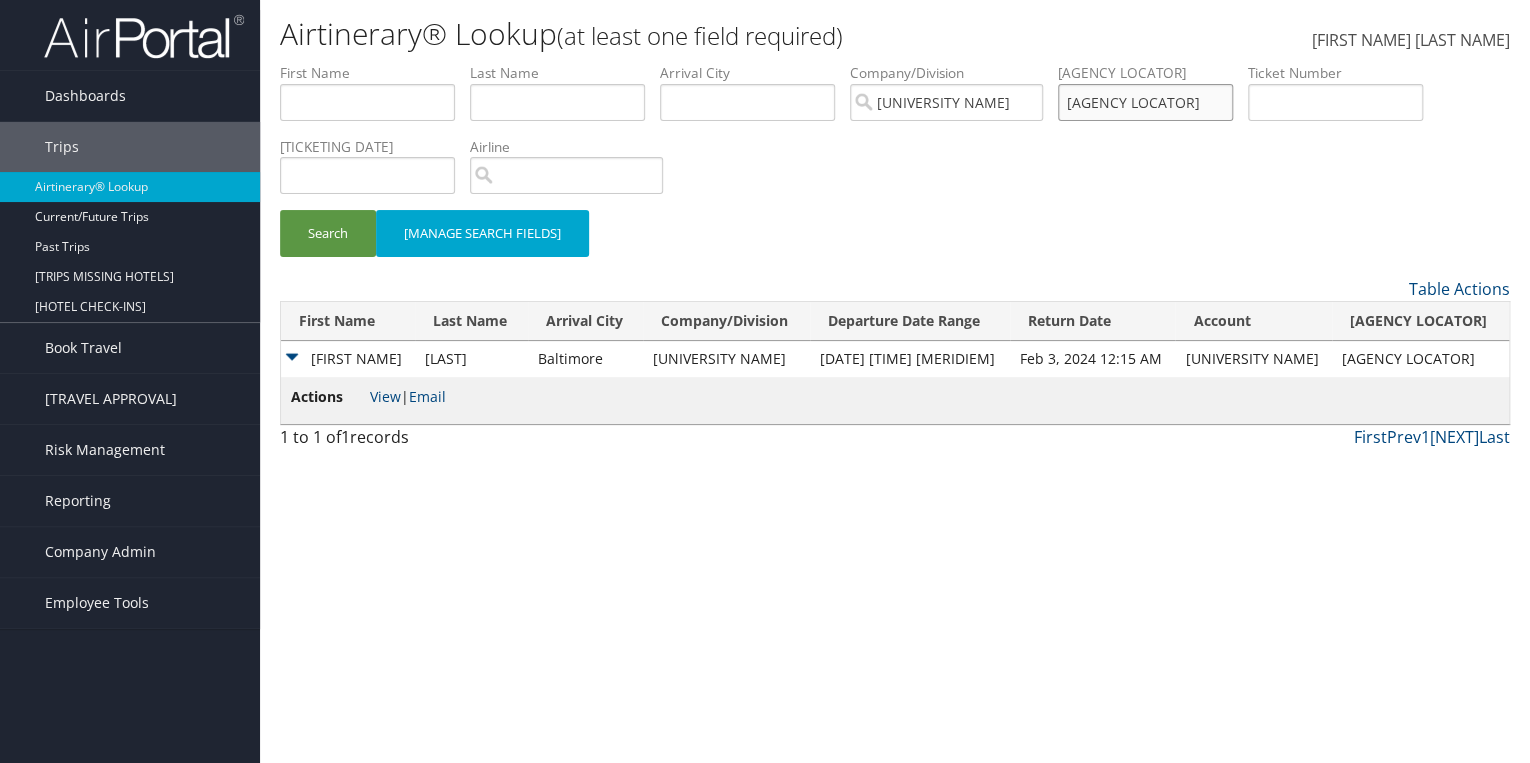 paste on "7YZ2Z3" 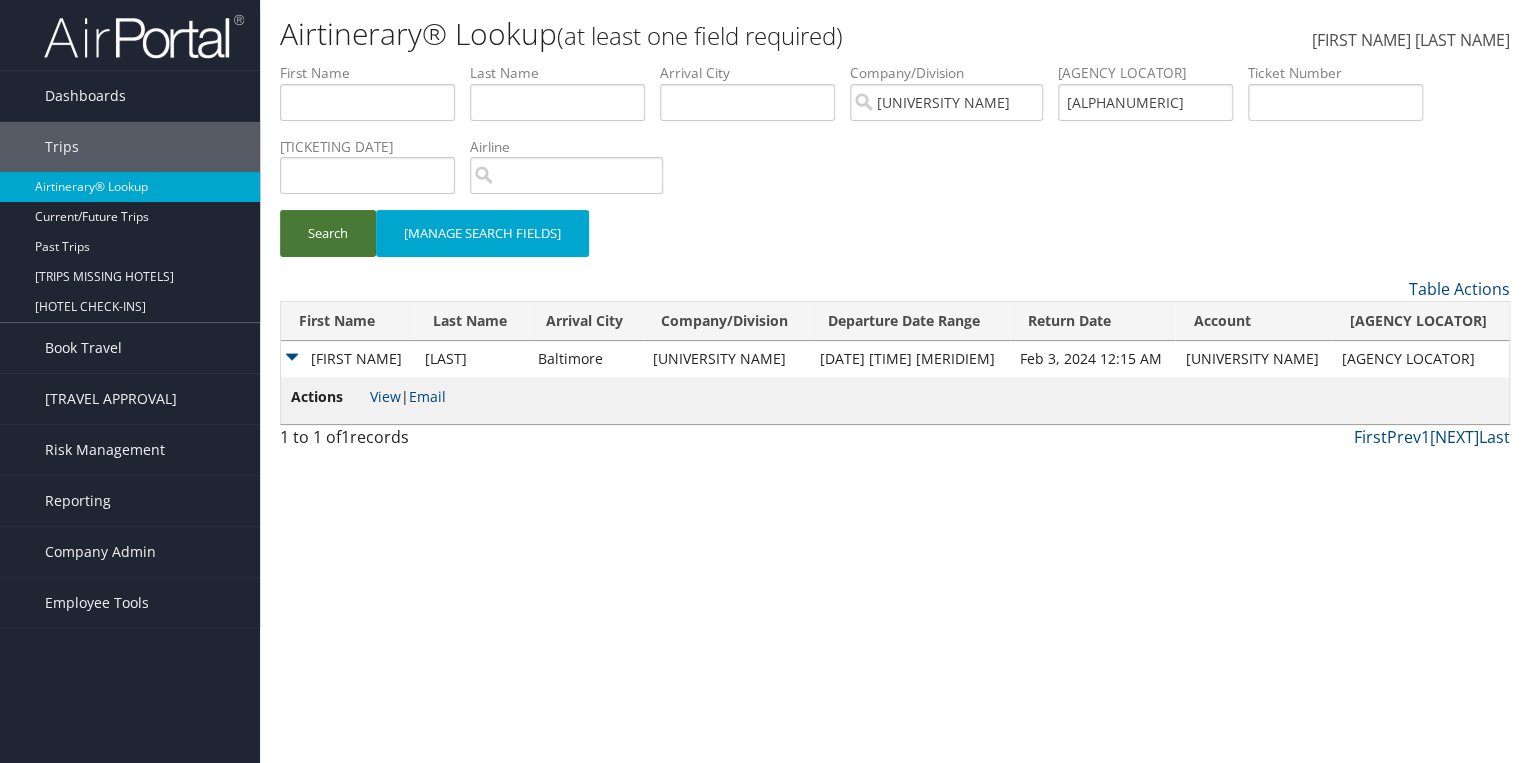 click on "Search" at bounding box center (328, 233) 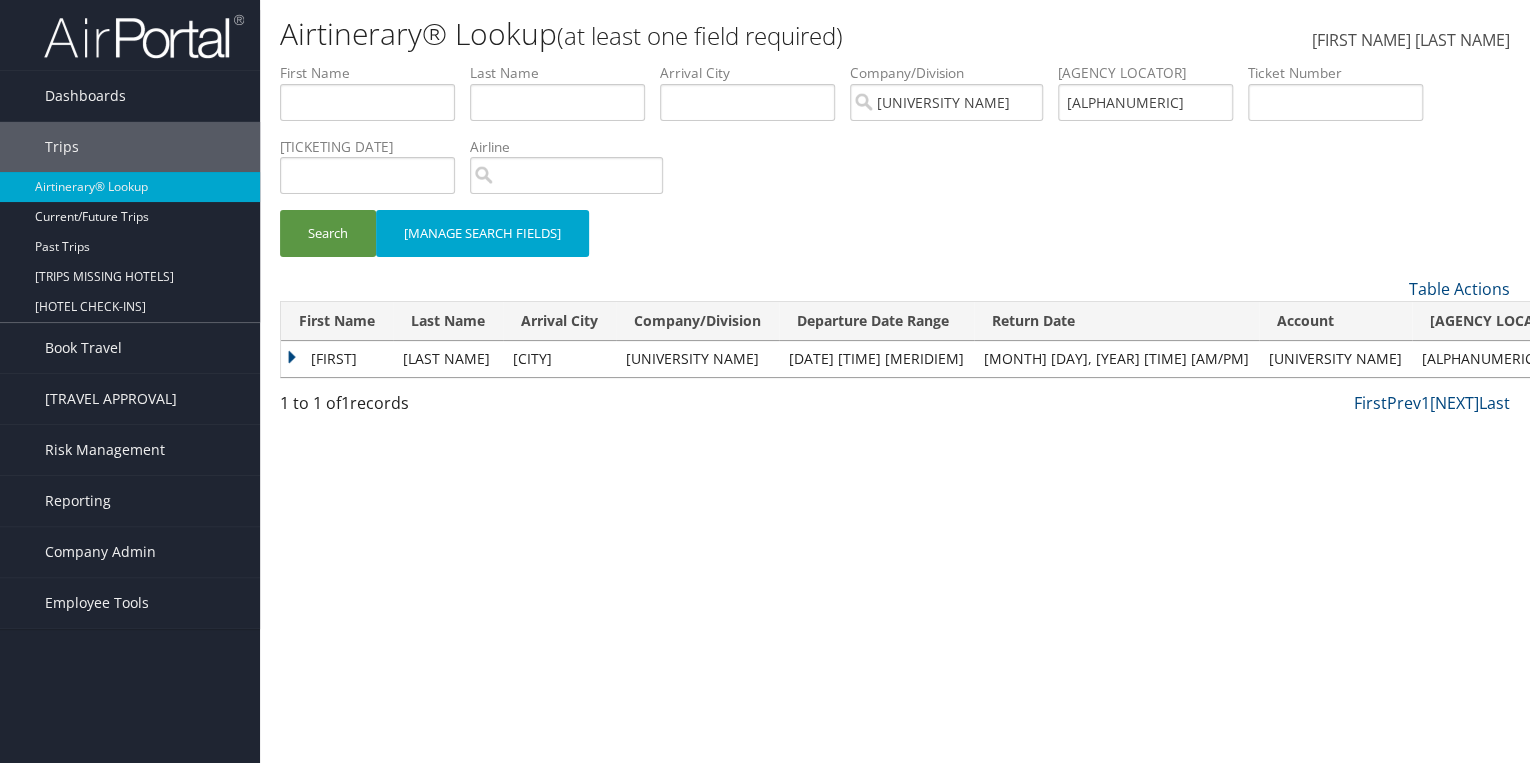 click on "Joanne" at bounding box center [337, 359] 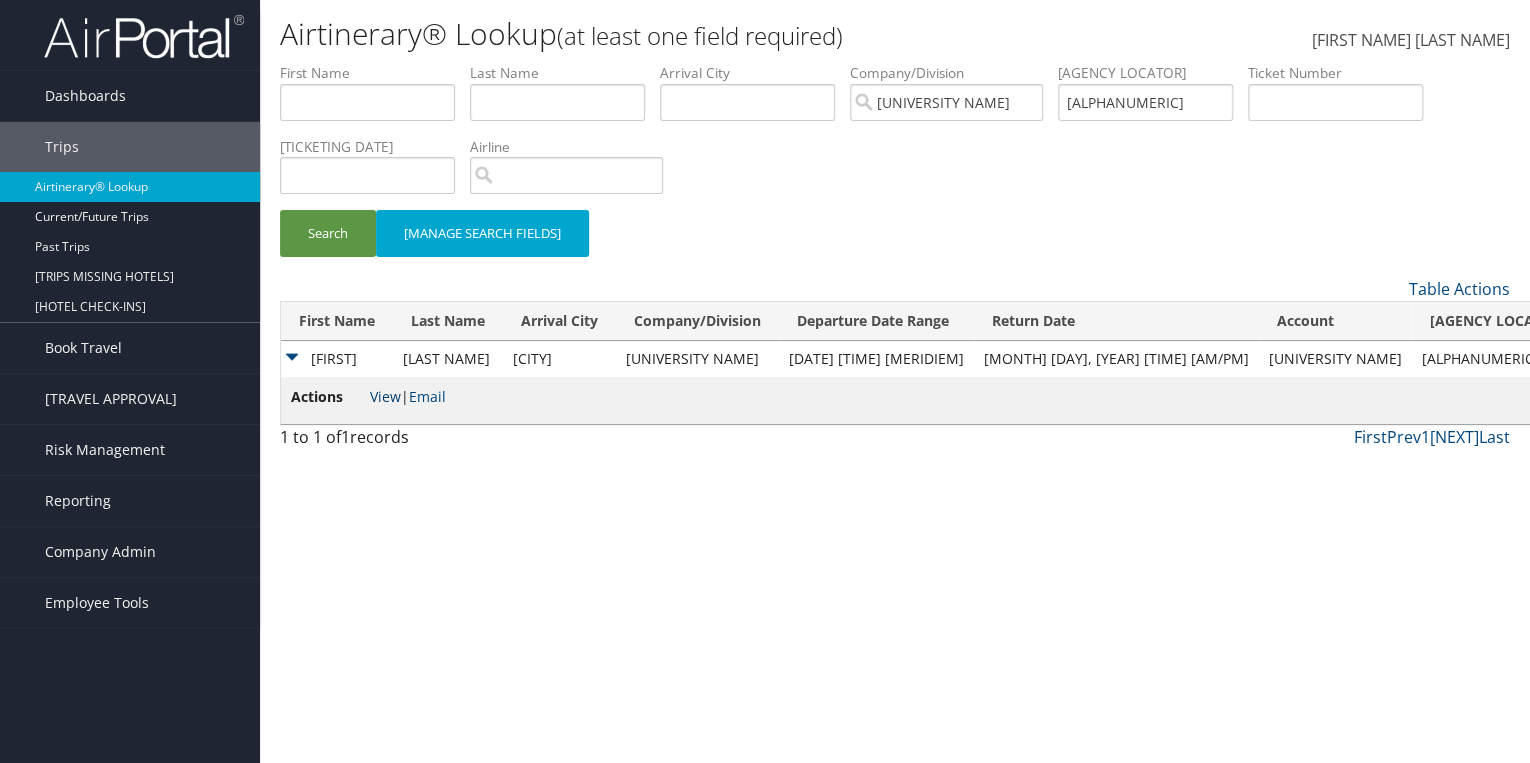 click on "View" at bounding box center (385, 396) 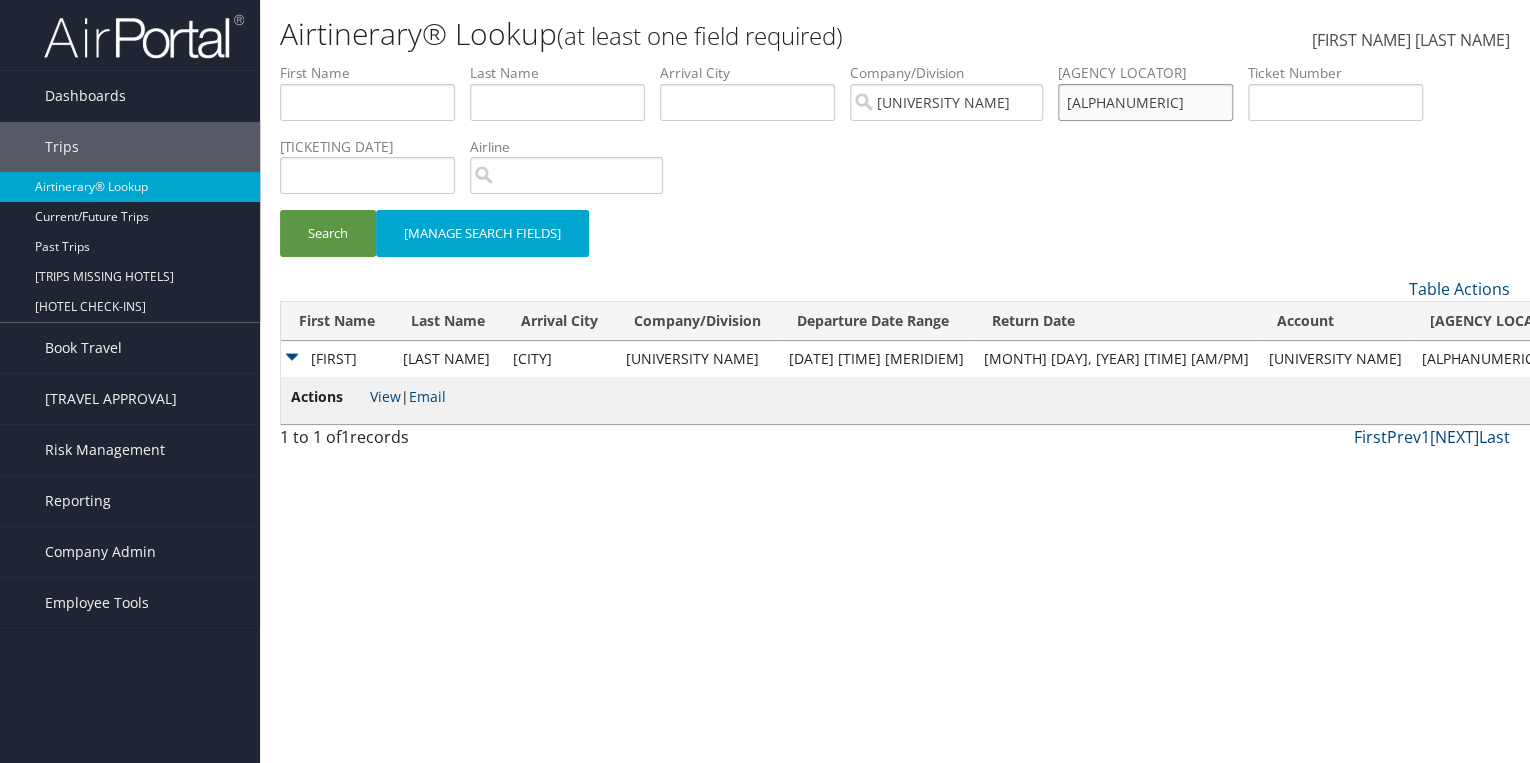 click on "7YZ2Z3" at bounding box center [367, 102] 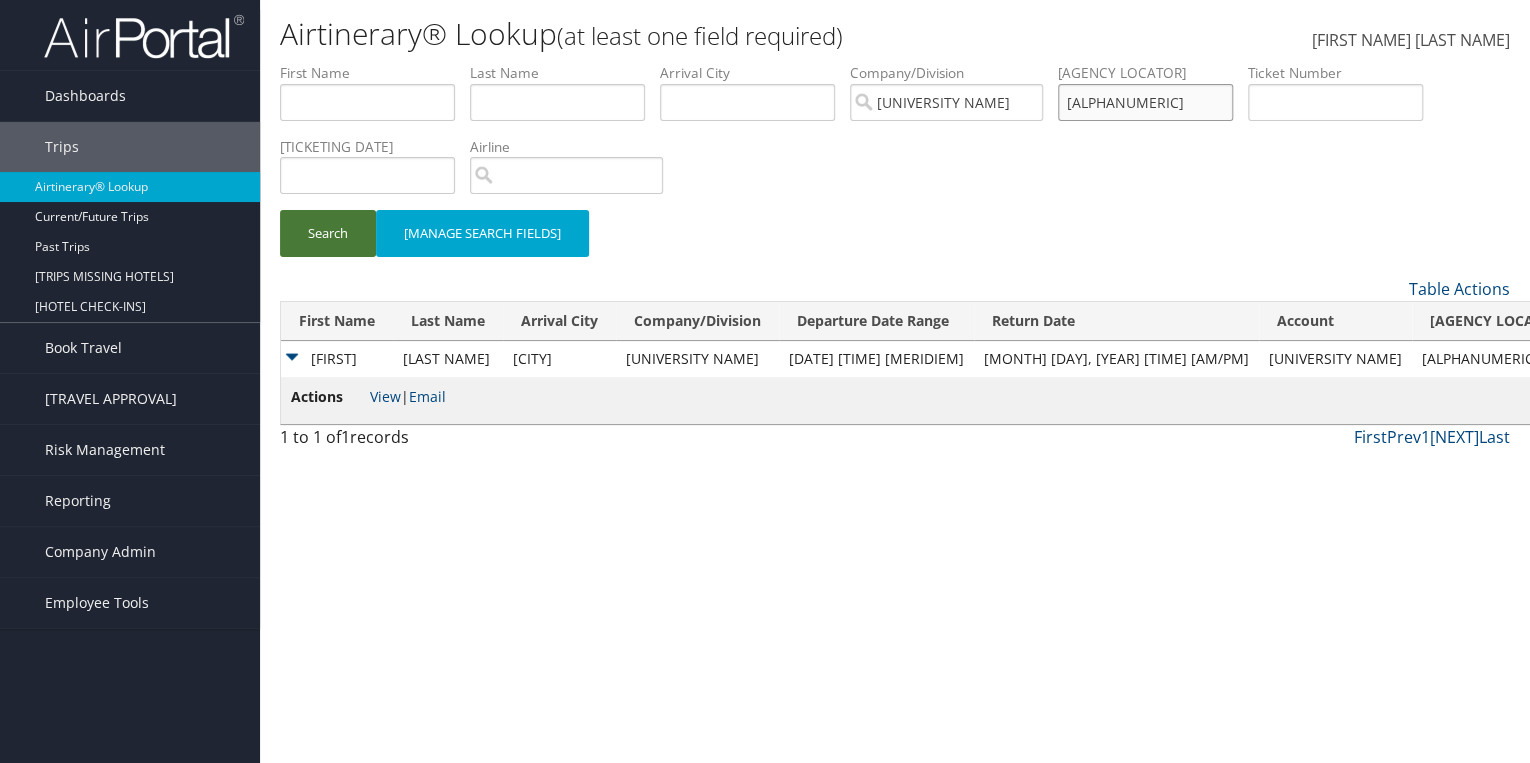 type on "7YYCPZ" 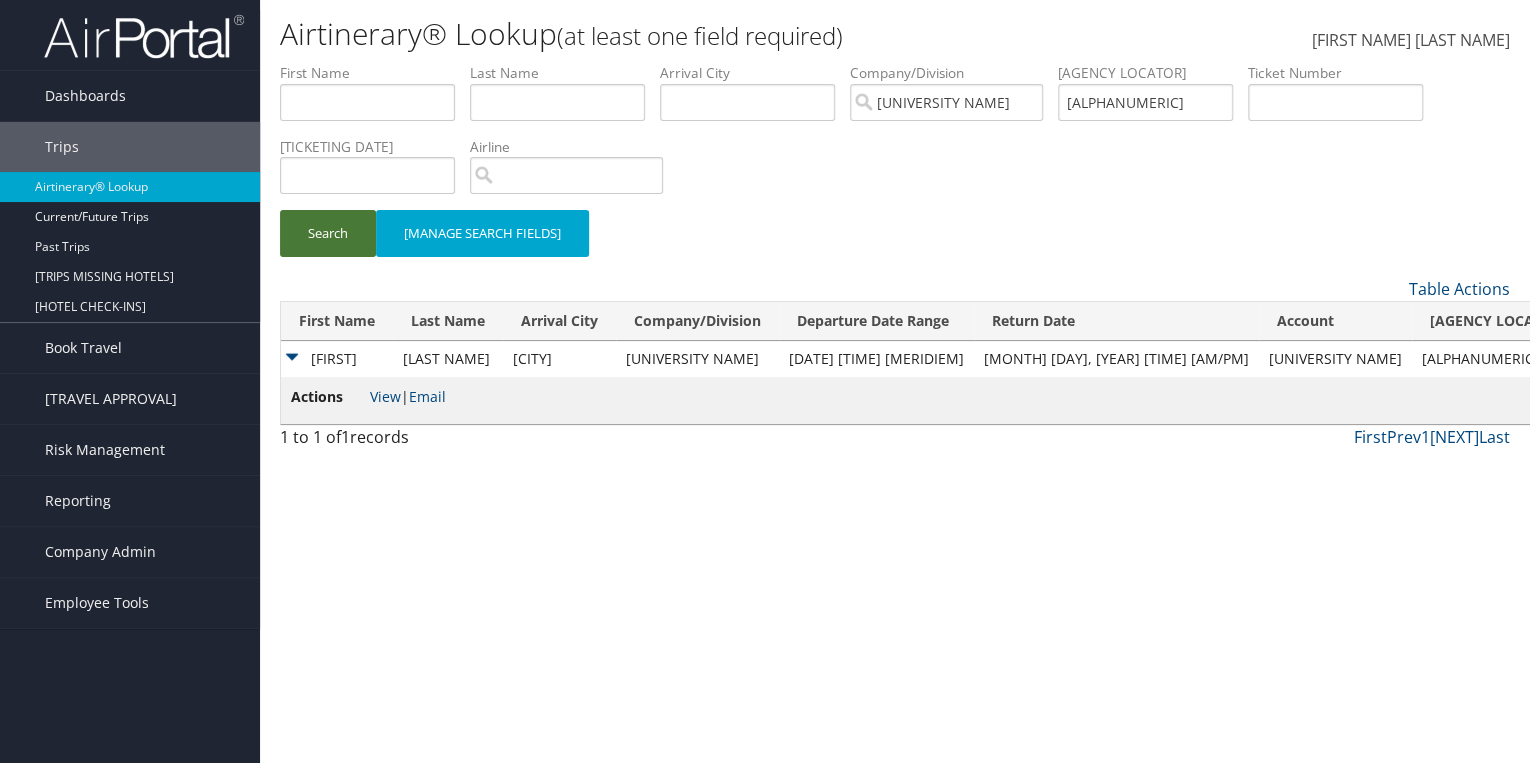 click on "Search" at bounding box center (328, 233) 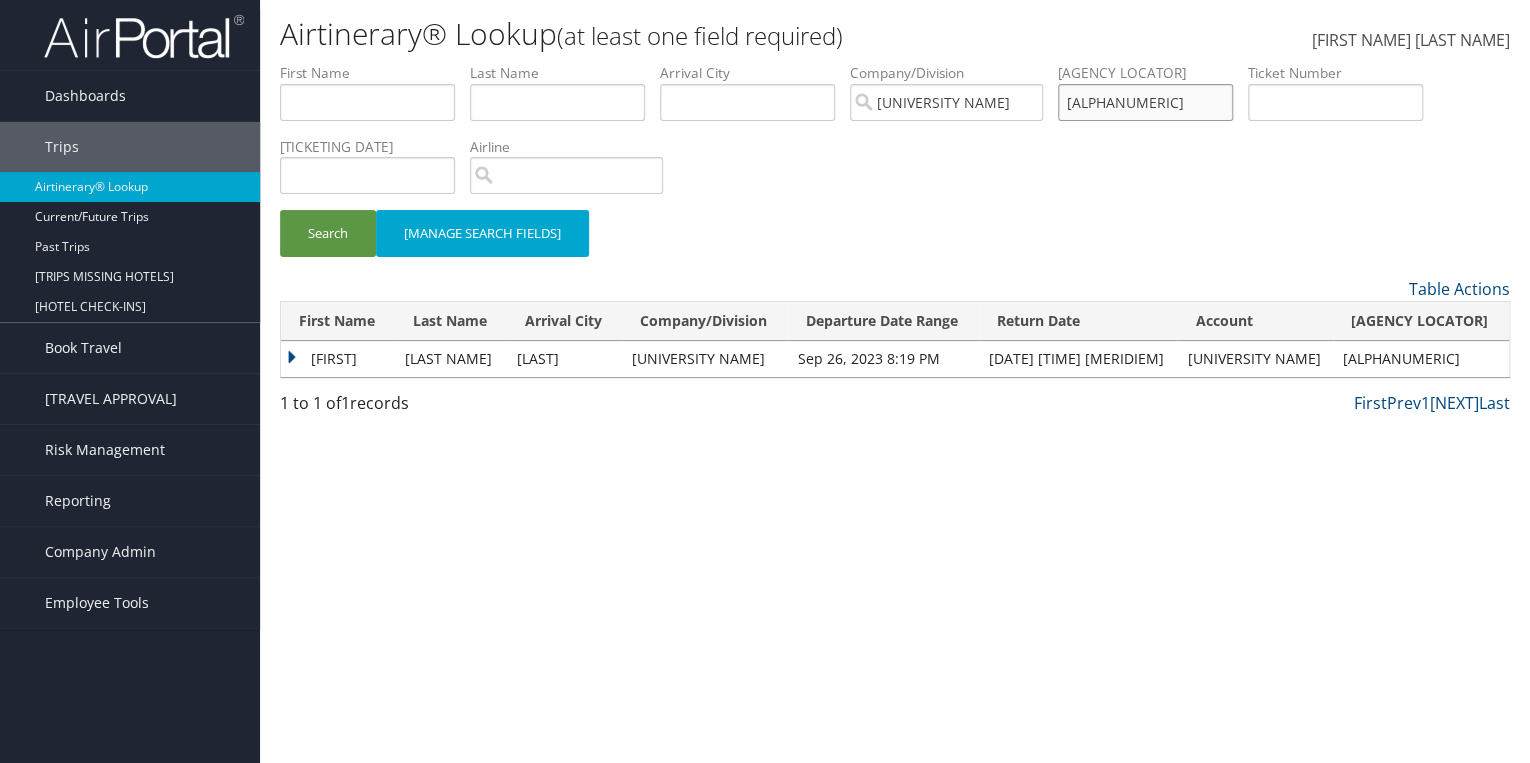 click on "7YYCPZ" at bounding box center [367, 102] 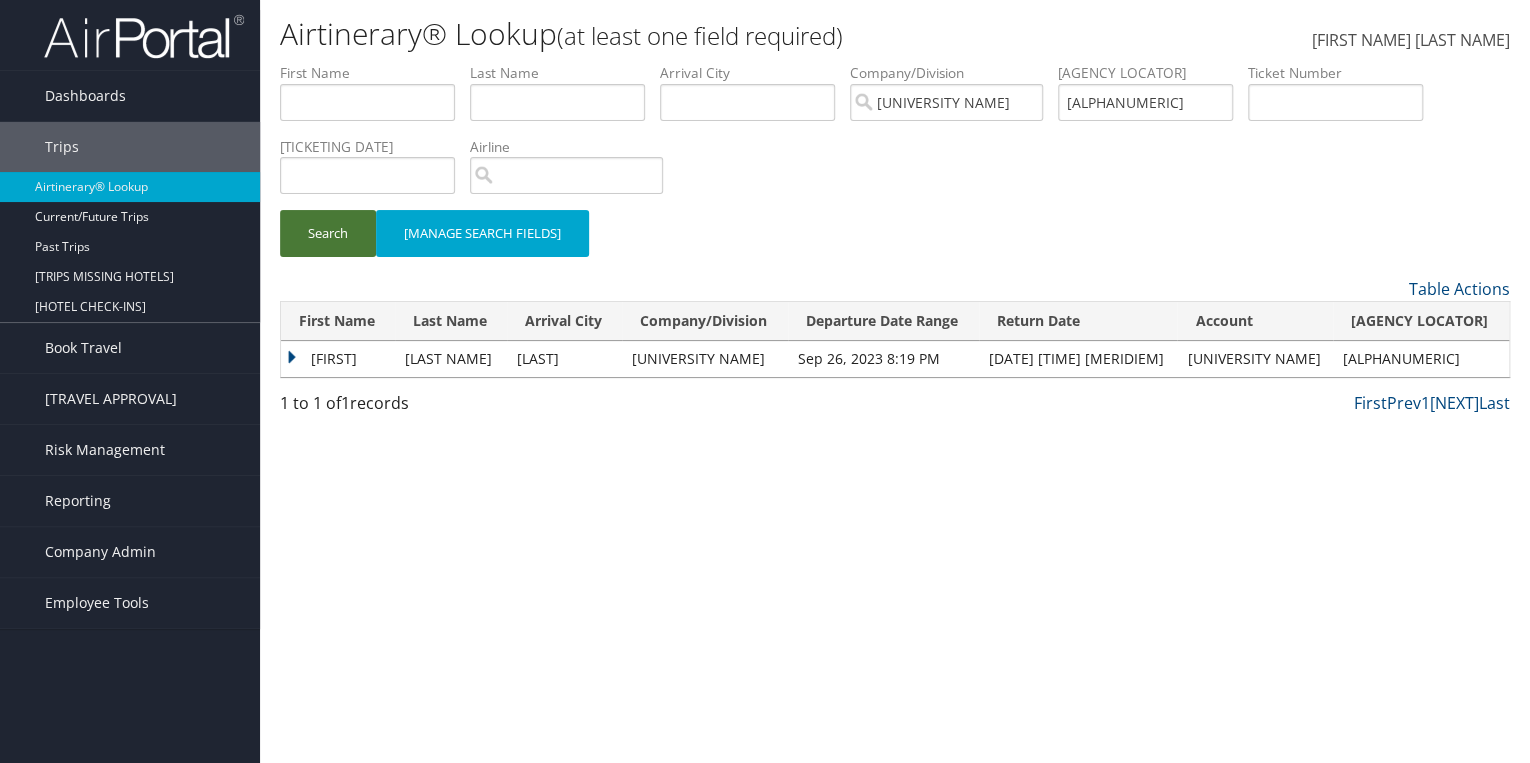 click on "Search" at bounding box center [328, 233] 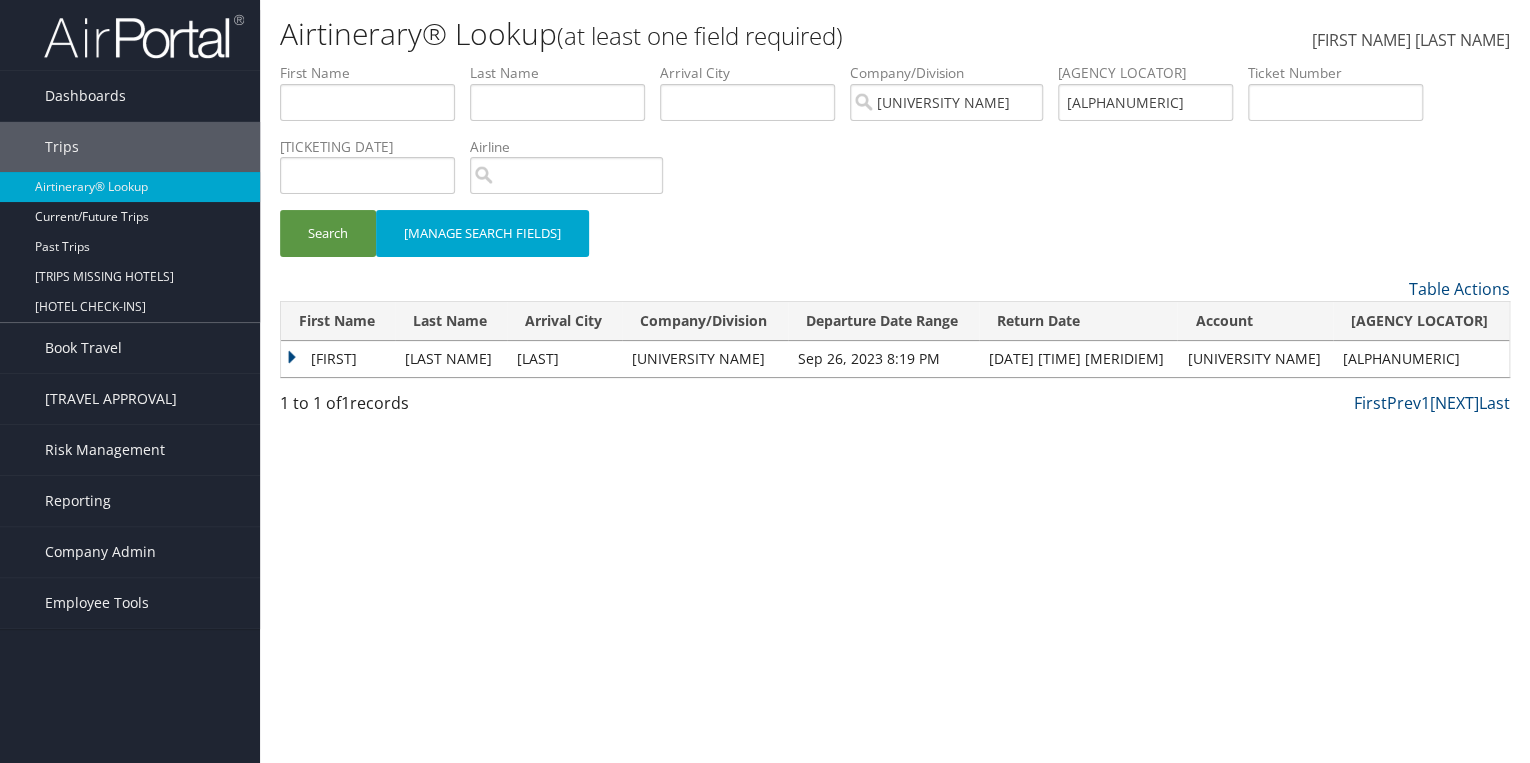click on "Joanne" at bounding box center (338, 359) 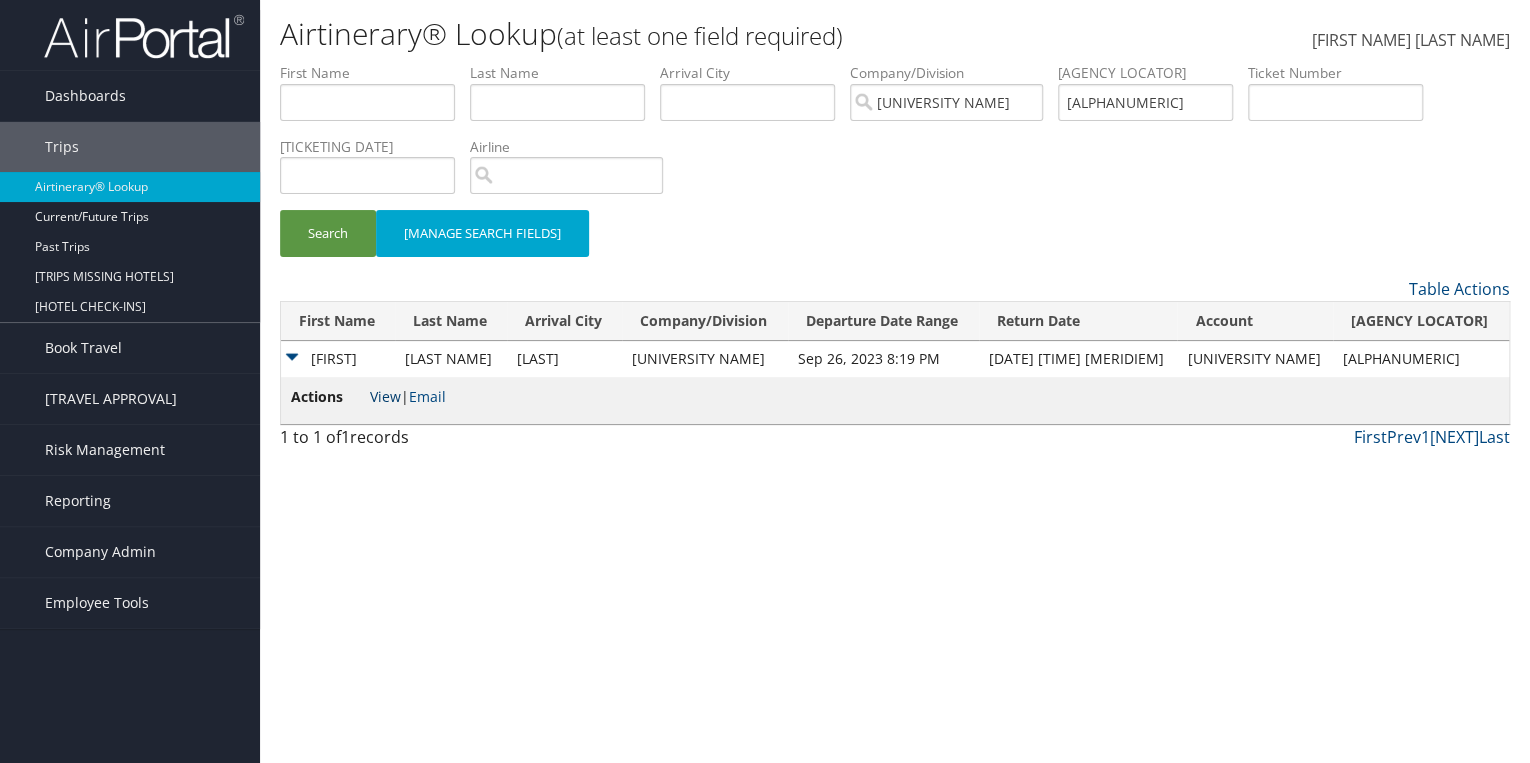 click on "View" at bounding box center (385, 396) 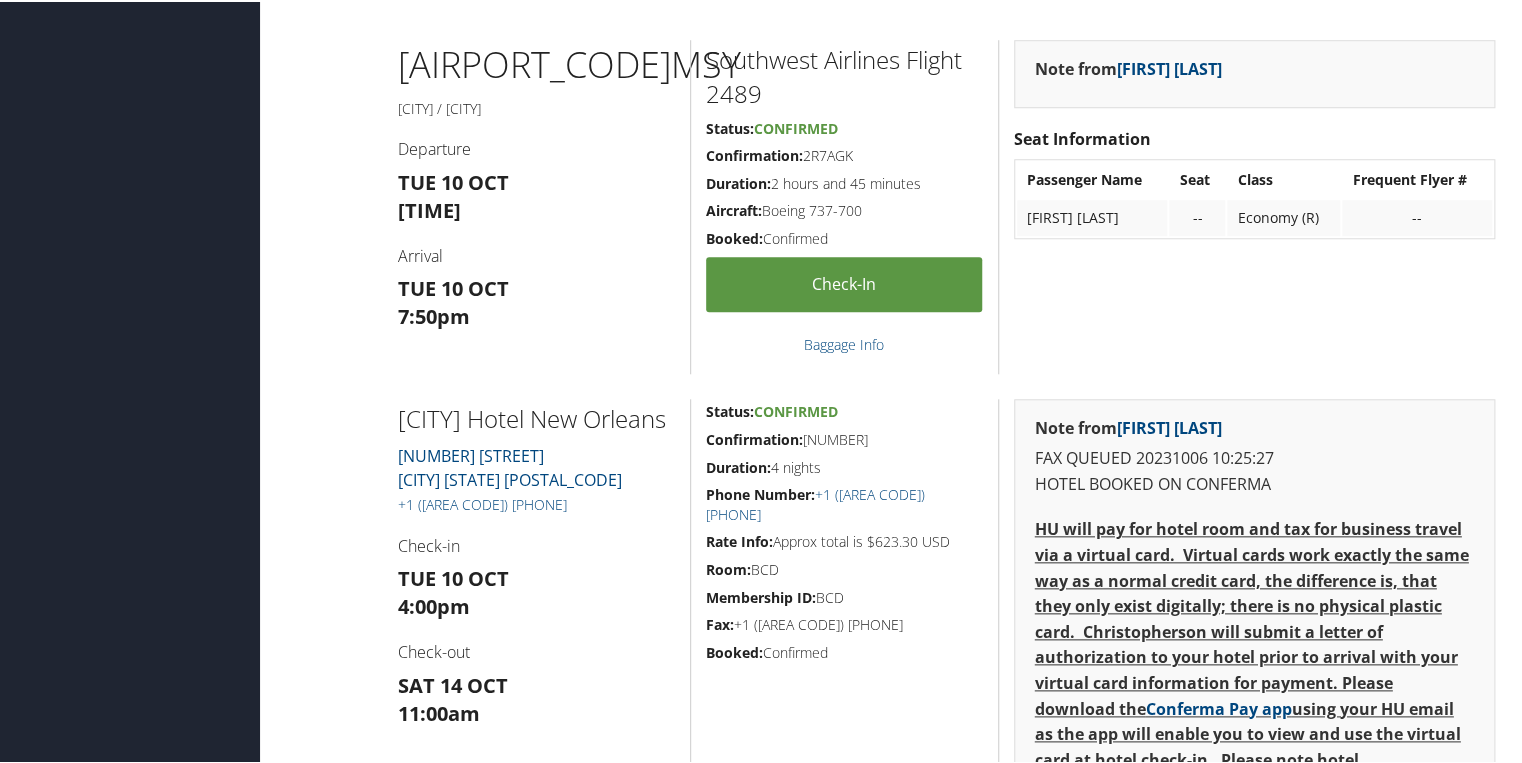 scroll, scrollTop: 800, scrollLeft: 0, axis: vertical 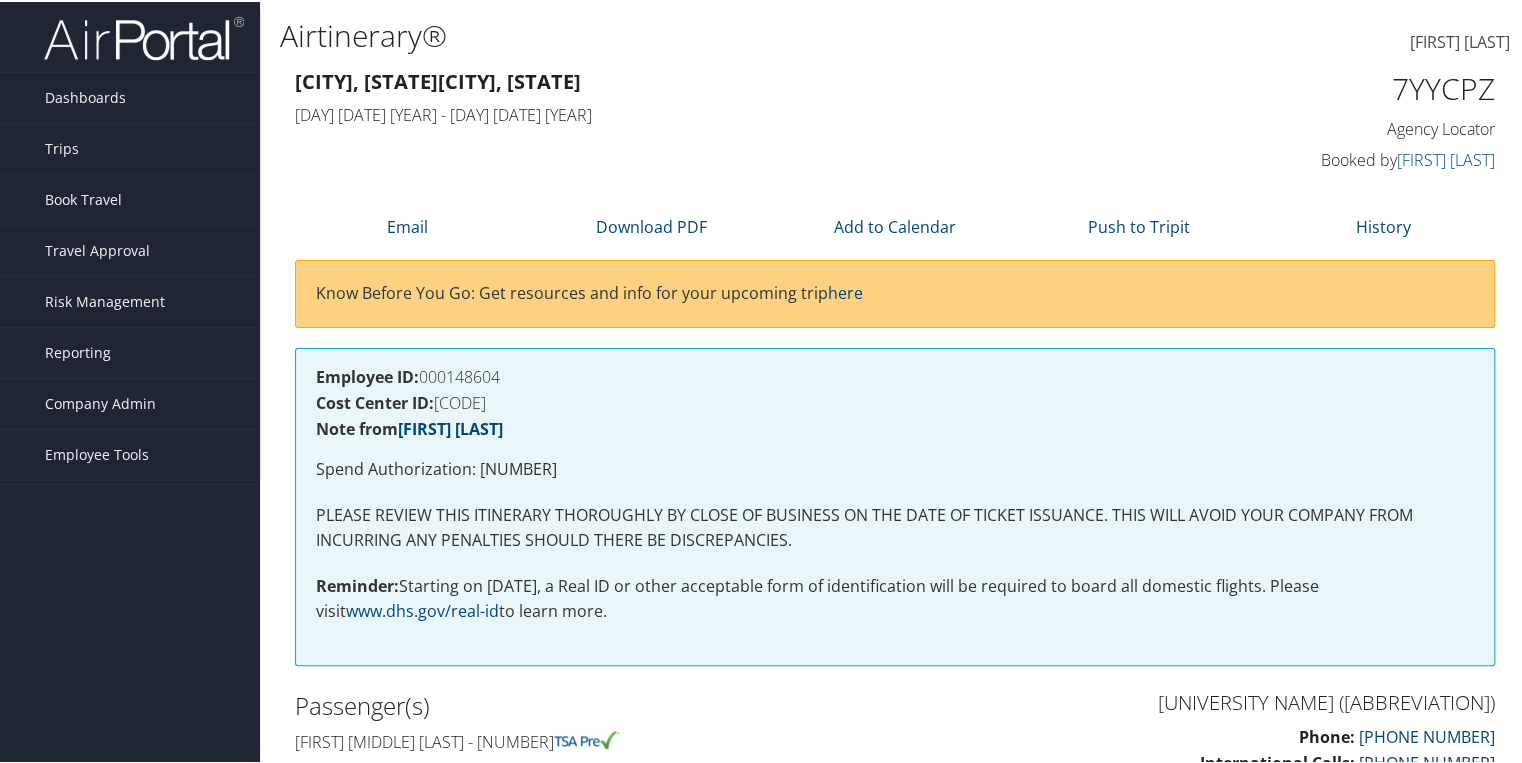 click on "Tue 26 Sep 2023 - Wed 27 Sep 2023" at bounding box center [741, 113] 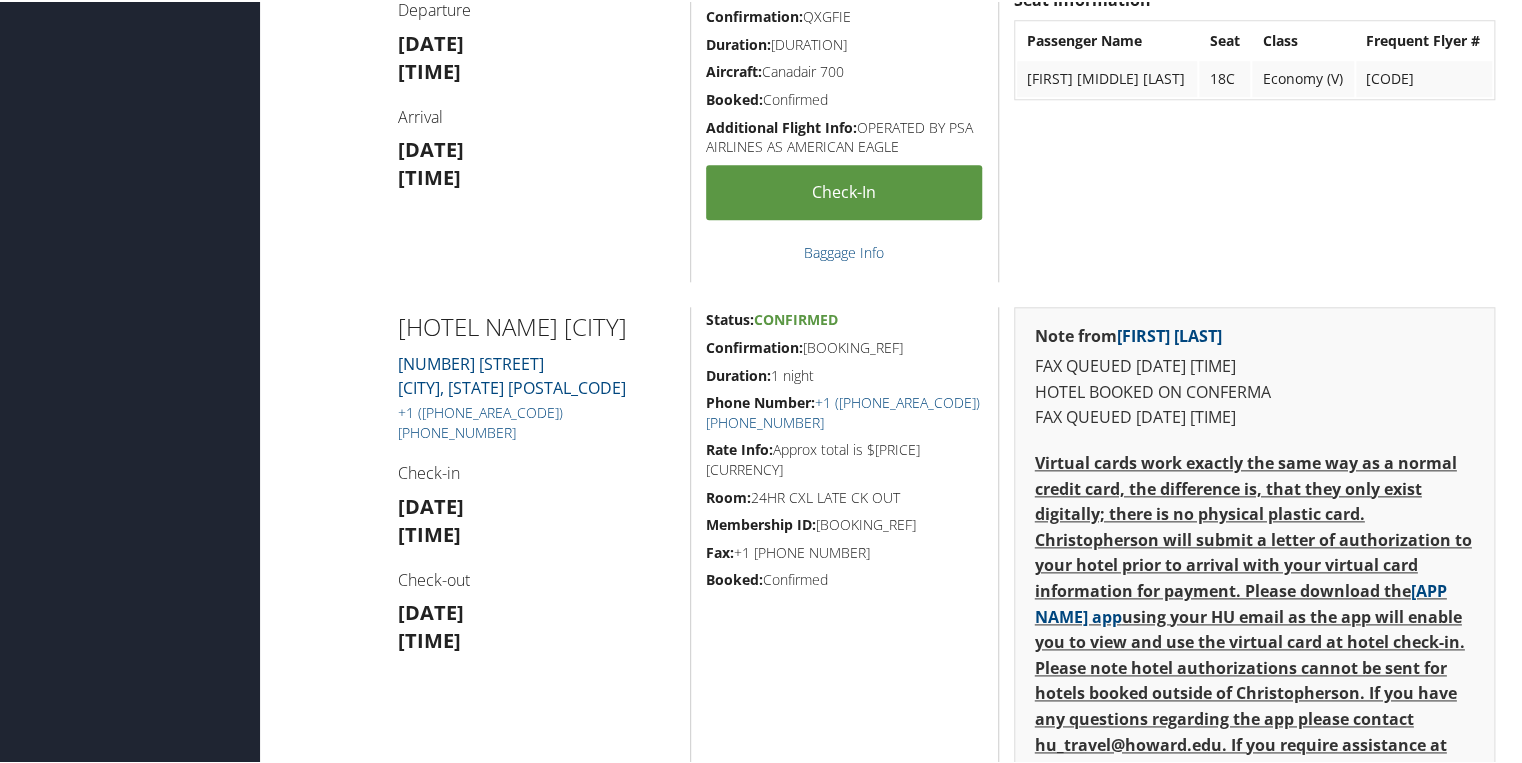 scroll, scrollTop: 960, scrollLeft: 0, axis: vertical 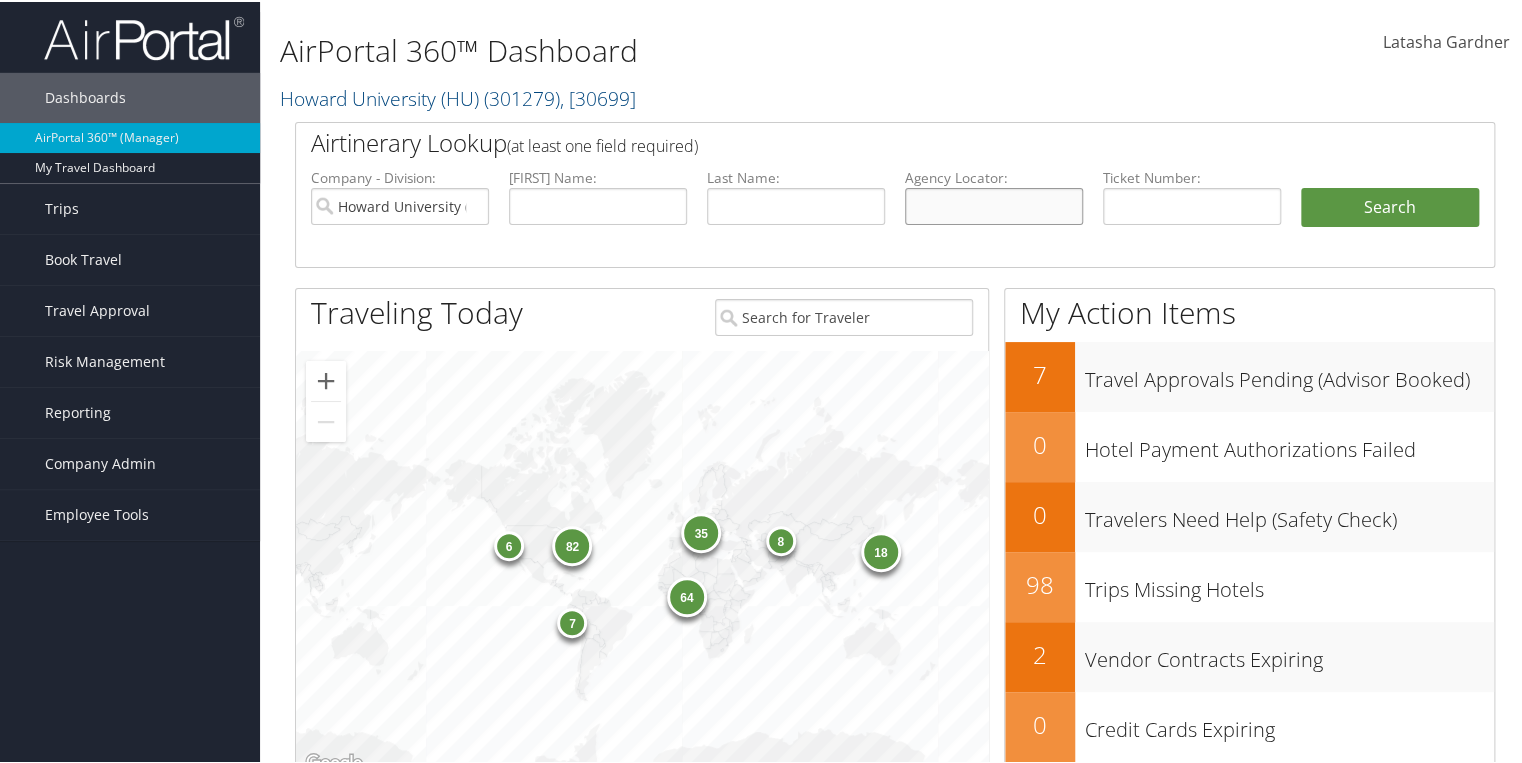 click at bounding box center (994, 204) 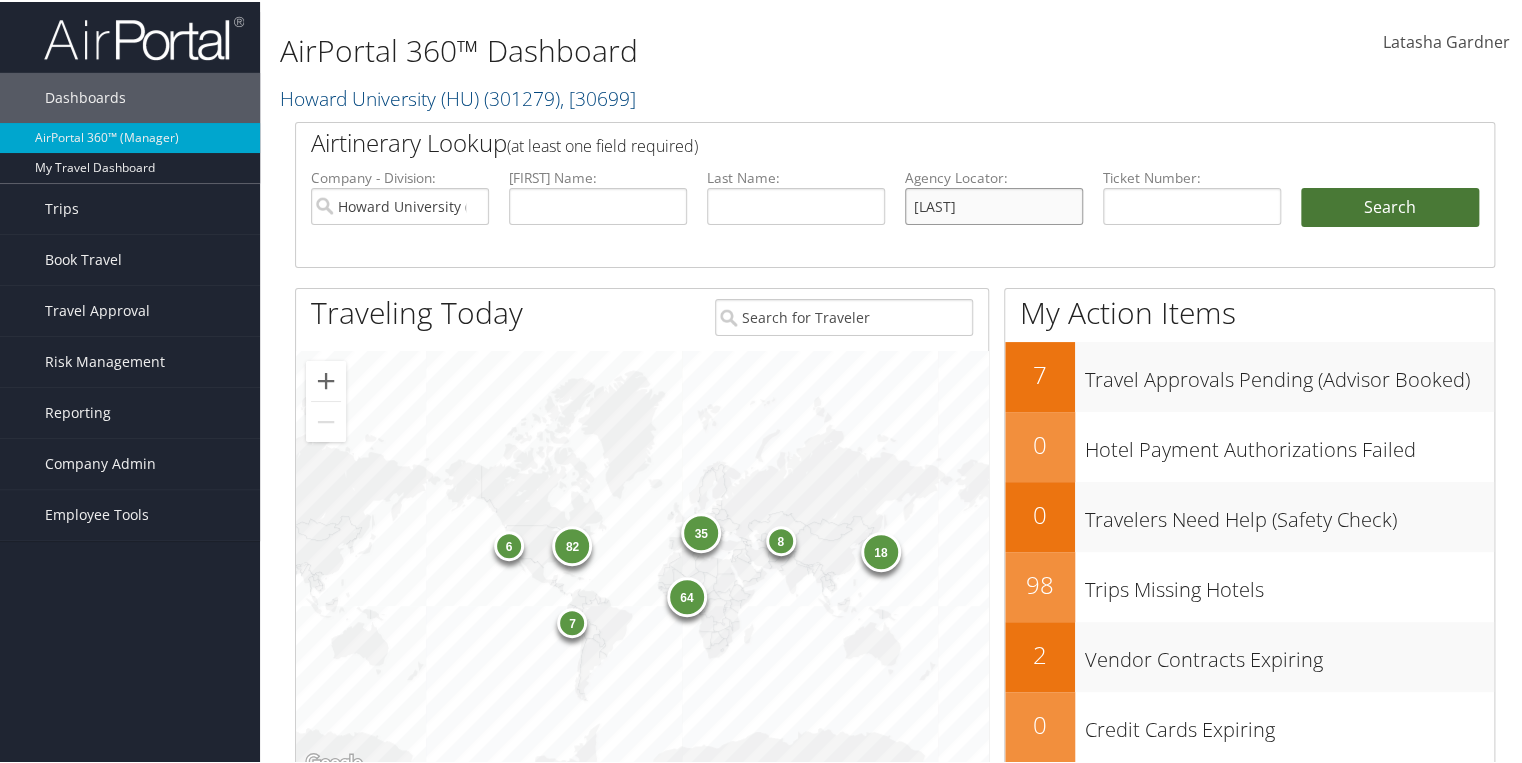 type on "LRWRMN" 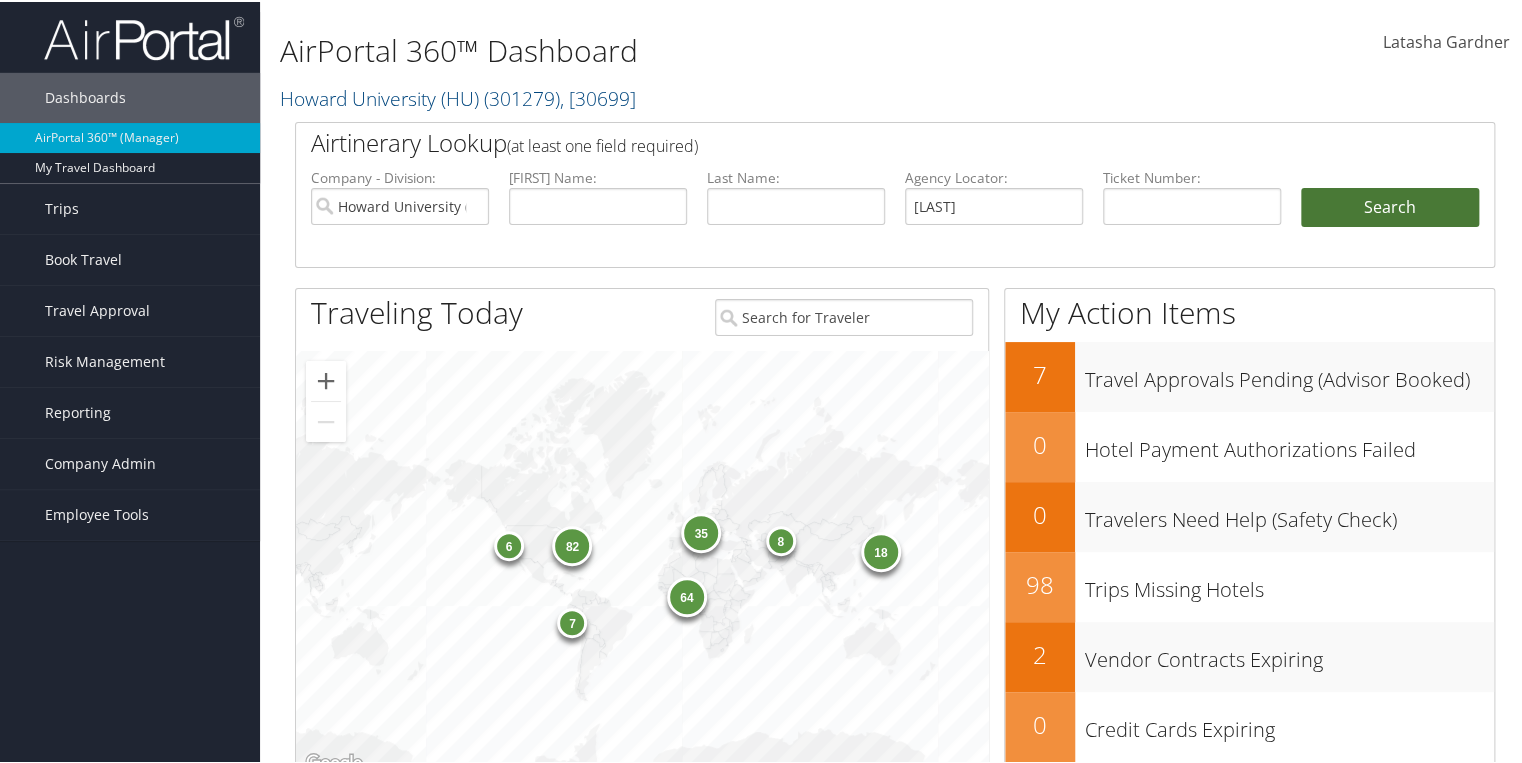 click on "Search" at bounding box center (1390, 206) 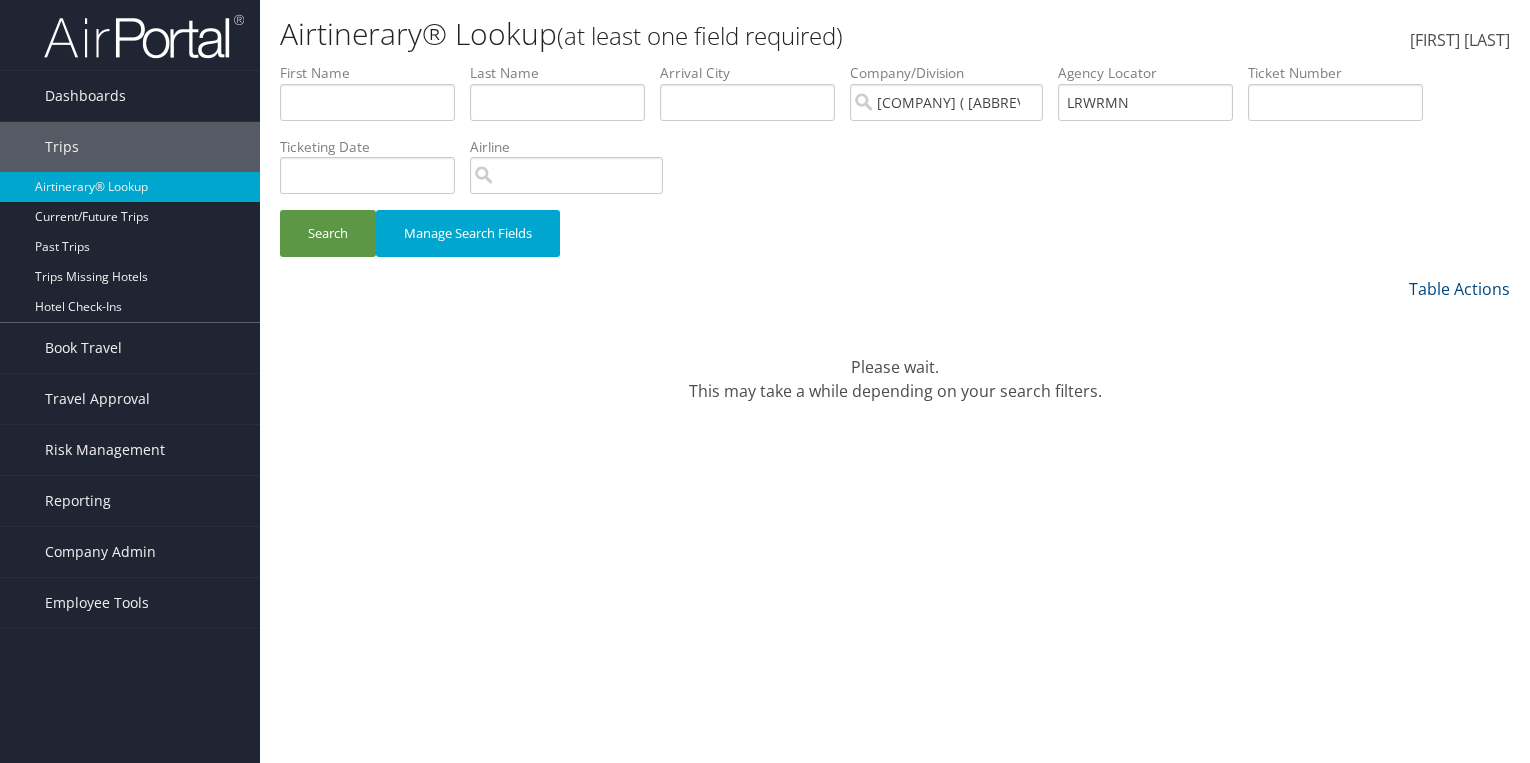 scroll, scrollTop: 0, scrollLeft: 0, axis: both 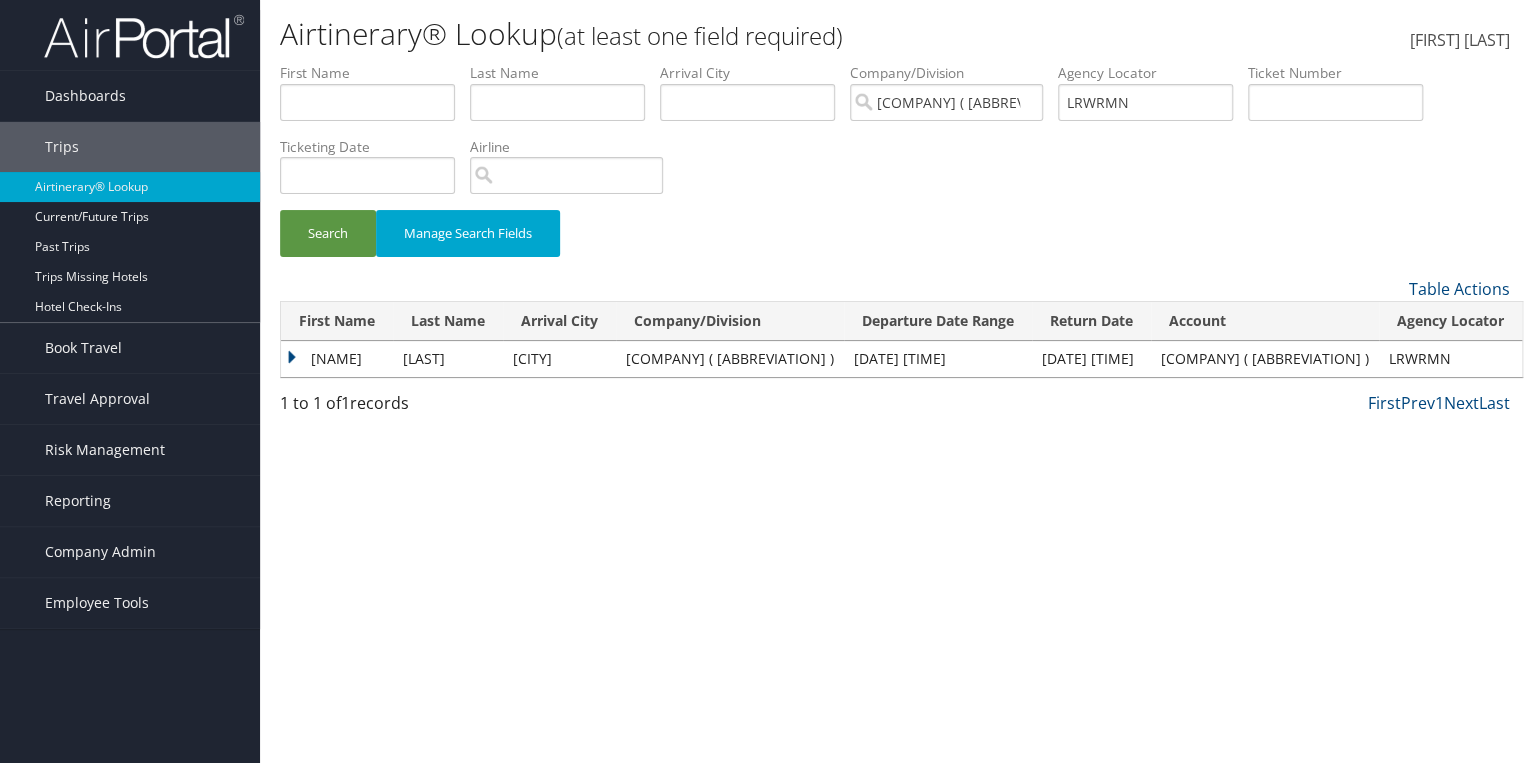 click on "Stephanie" at bounding box center (337, 359) 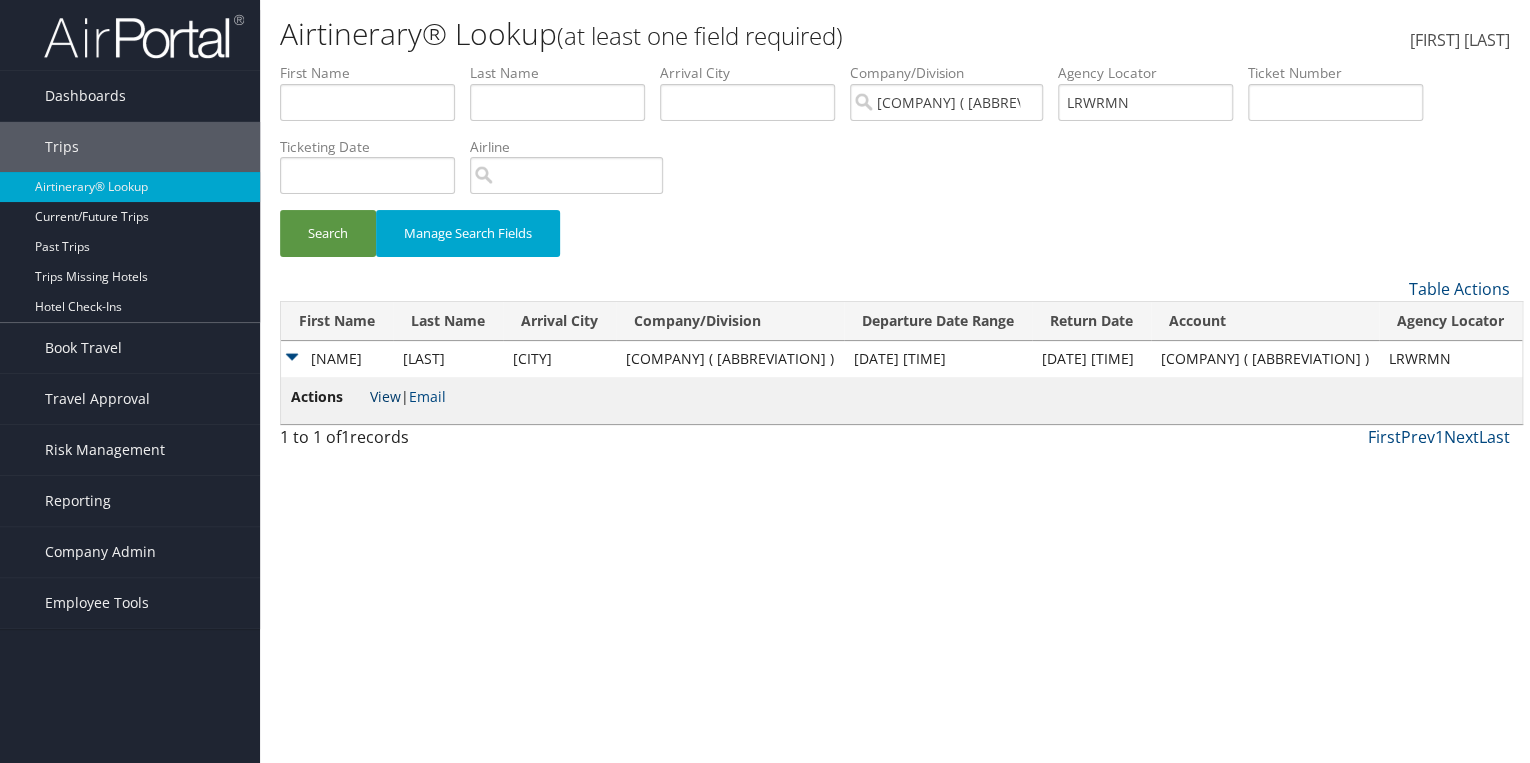 click on "View" at bounding box center (385, 396) 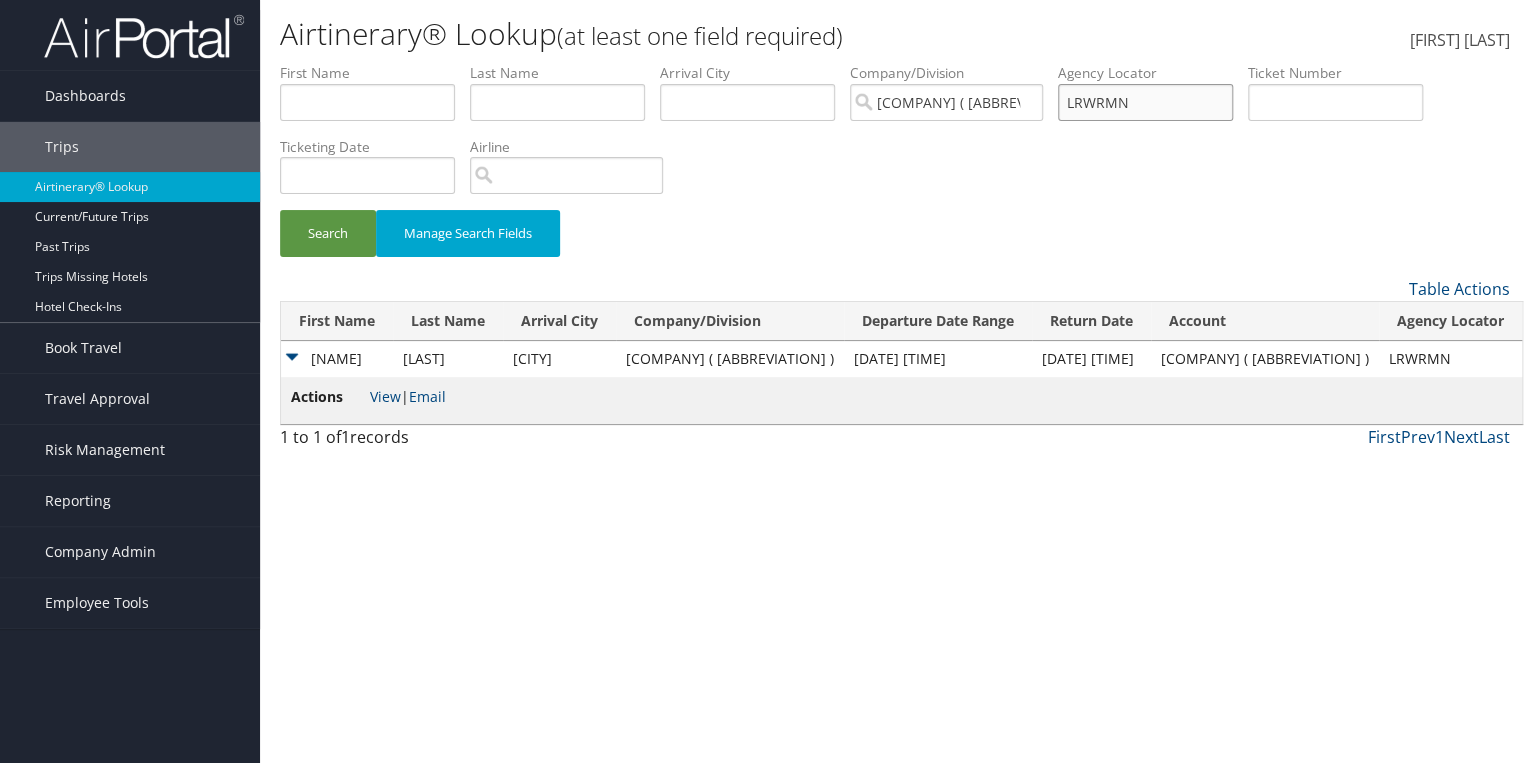 click on "LRWRMN" at bounding box center (367, 102) 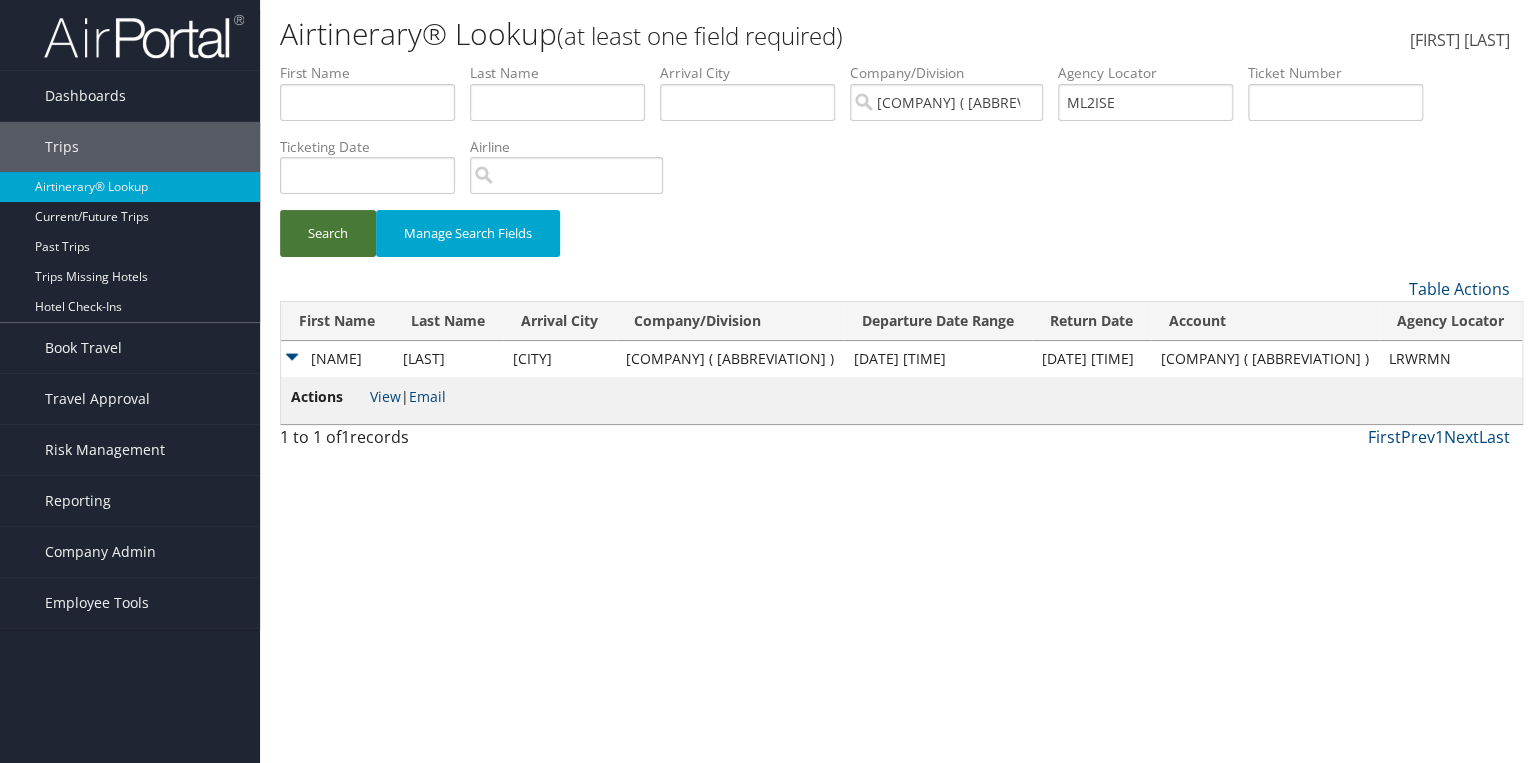 click on "Search" at bounding box center (328, 233) 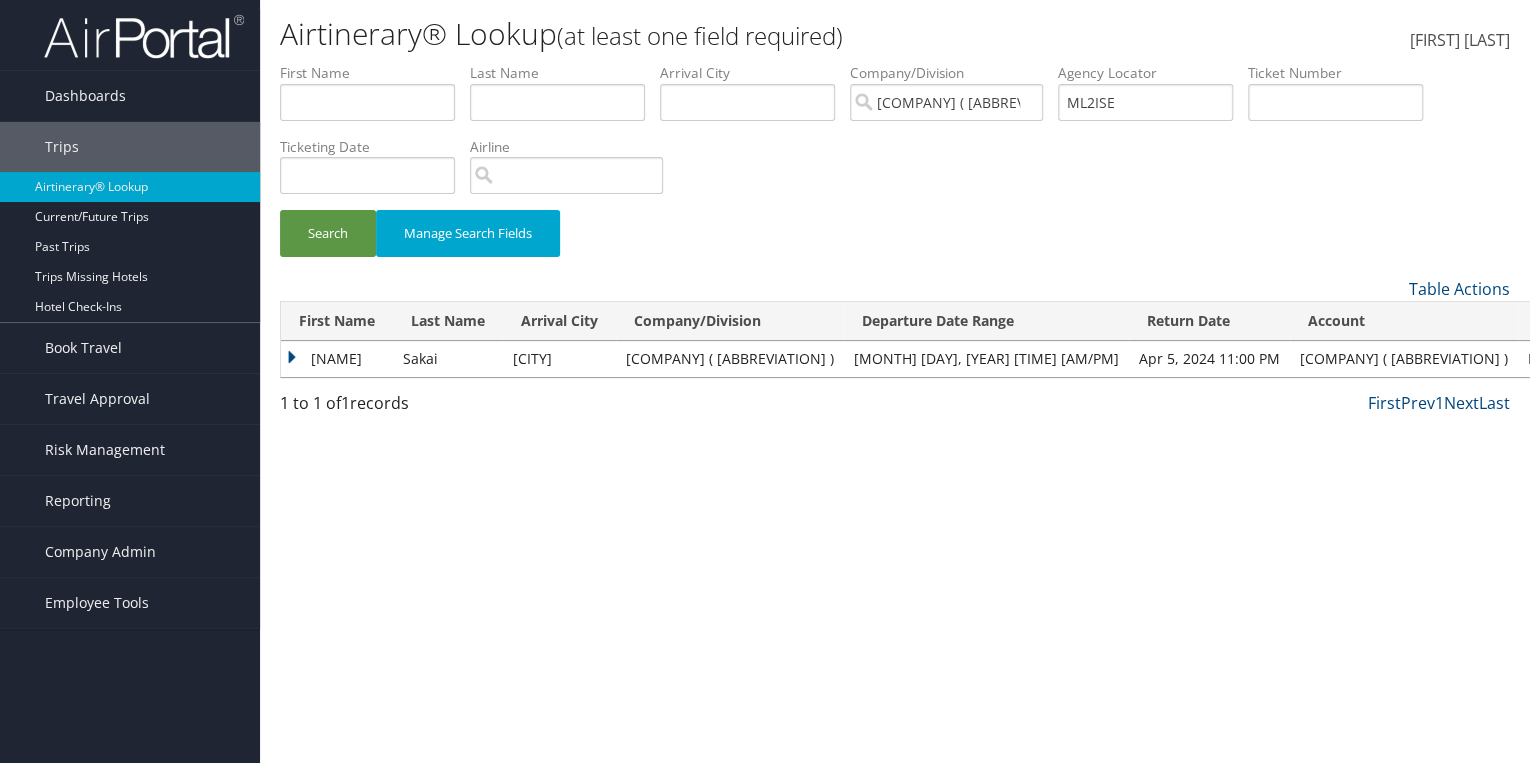 click on "Ricardo" at bounding box center [337, 359] 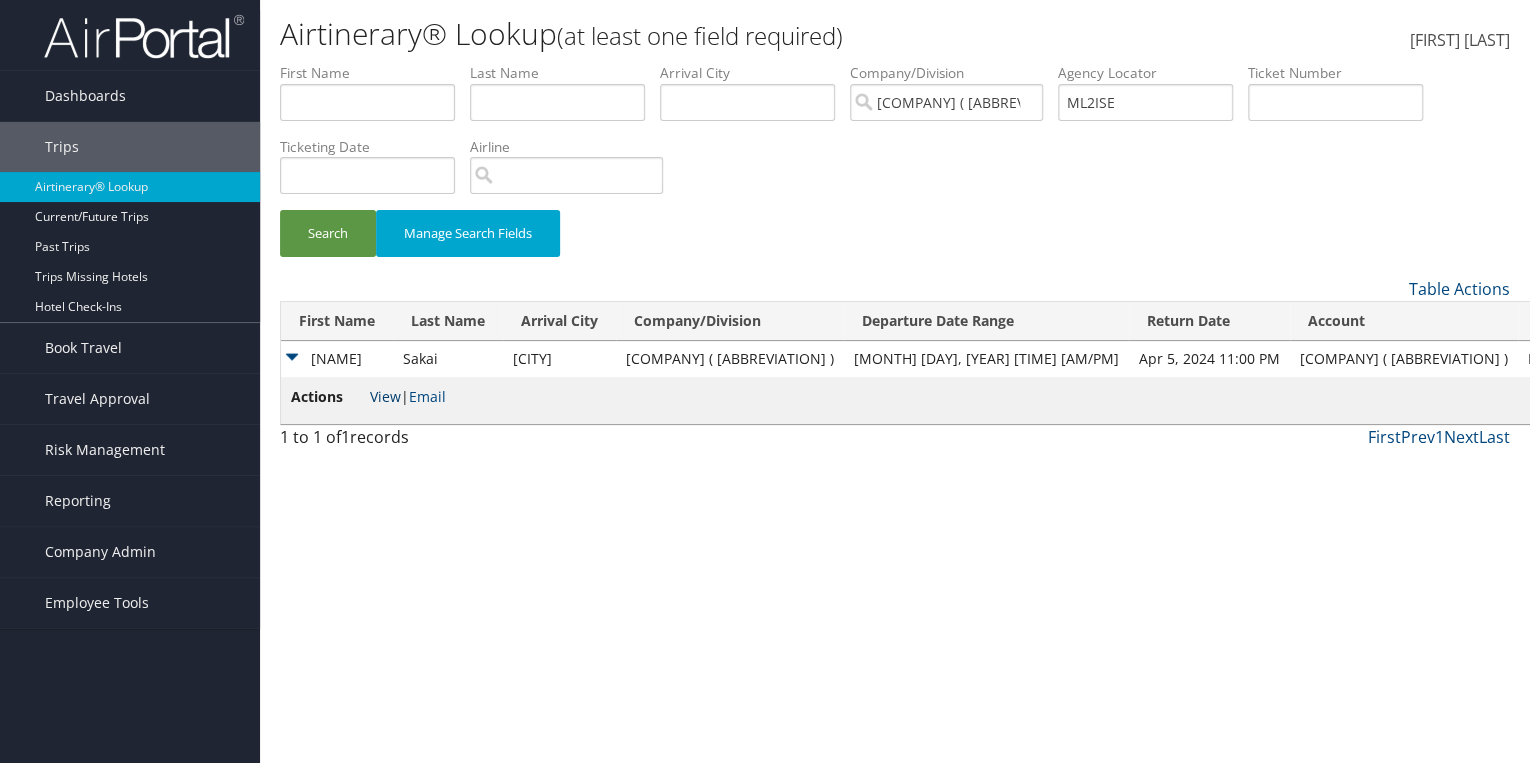 click on "View" at bounding box center (385, 396) 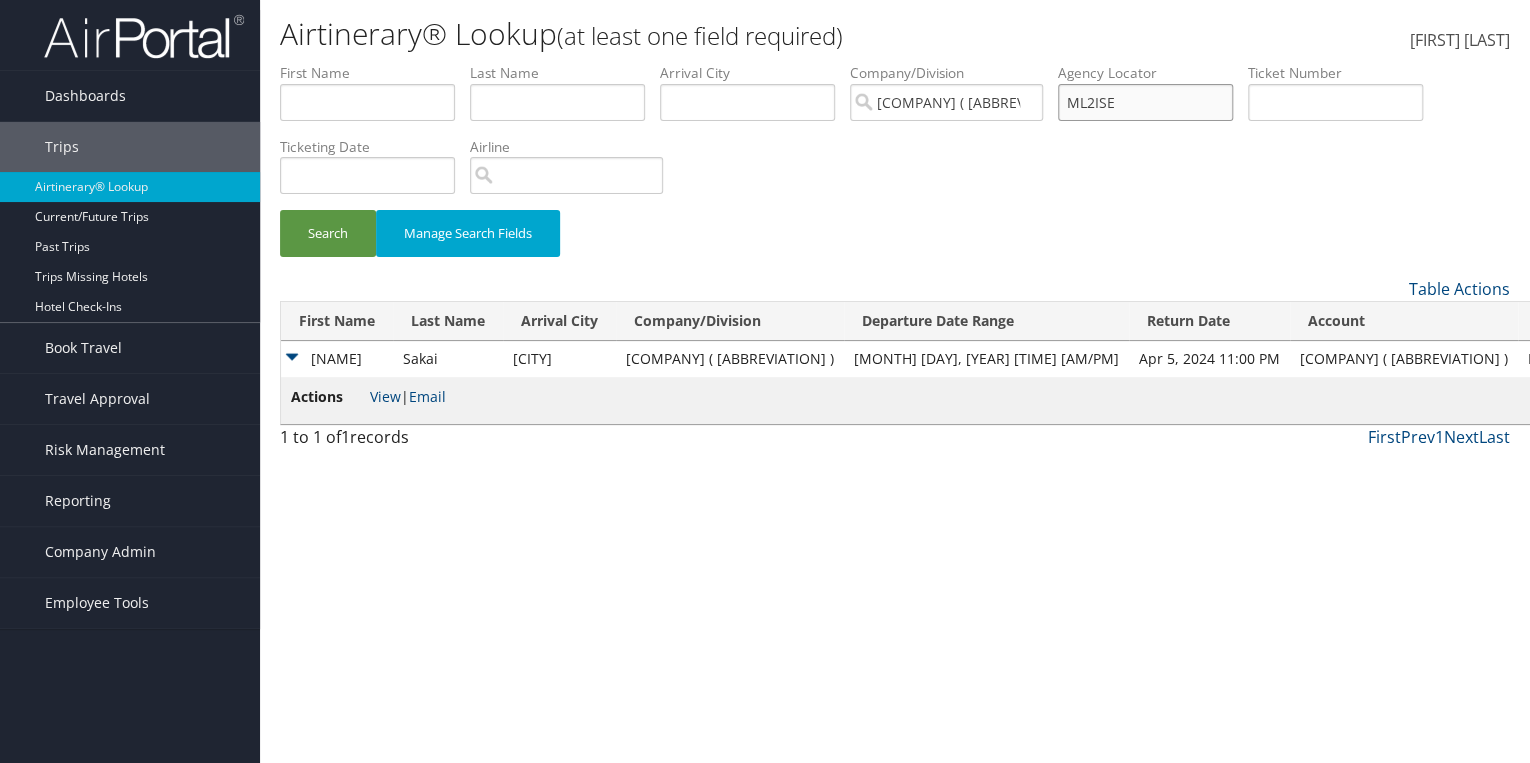 click on "ML2ISE" at bounding box center (367, 102) 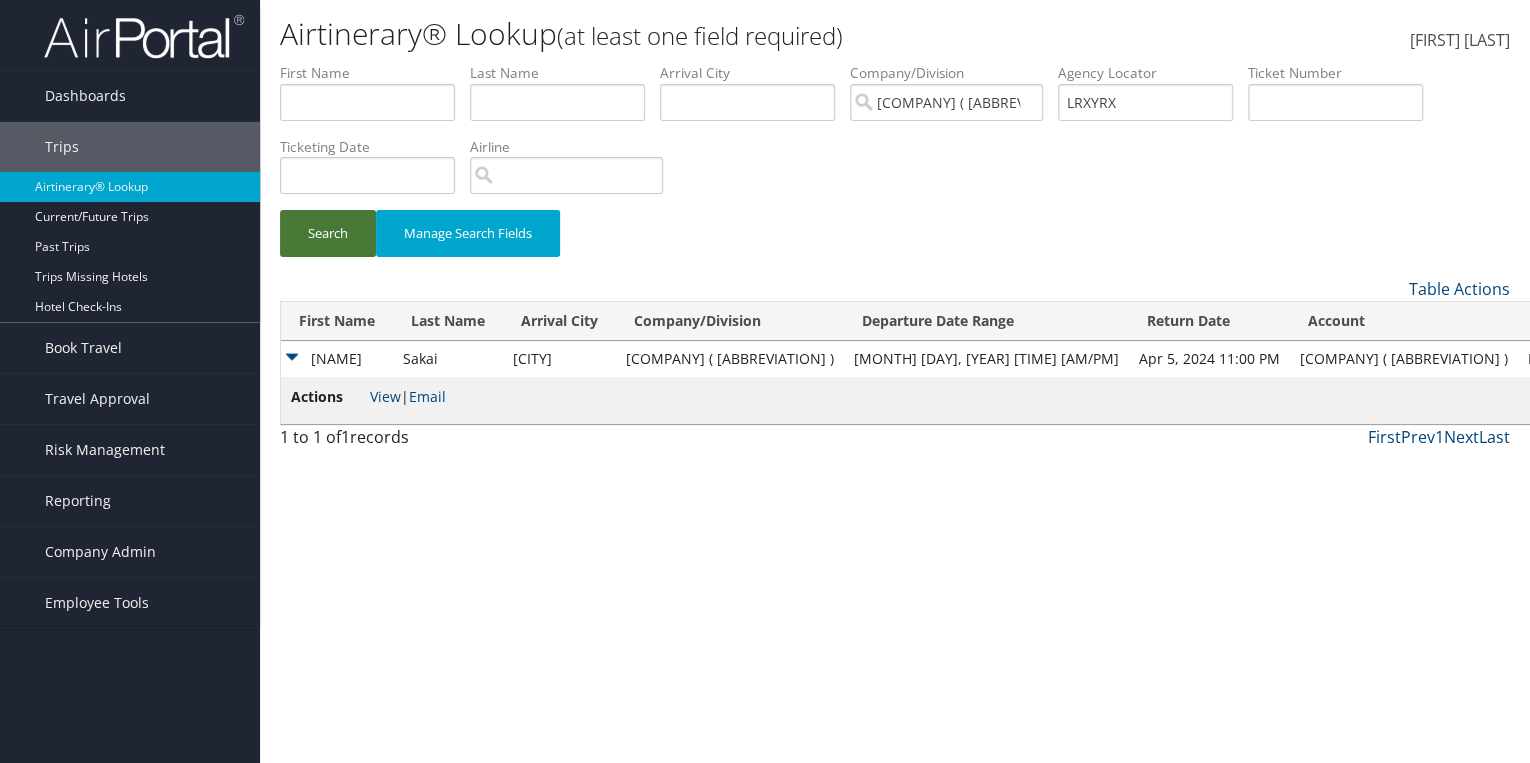 click on "Search" at bounding box center [328, 233] 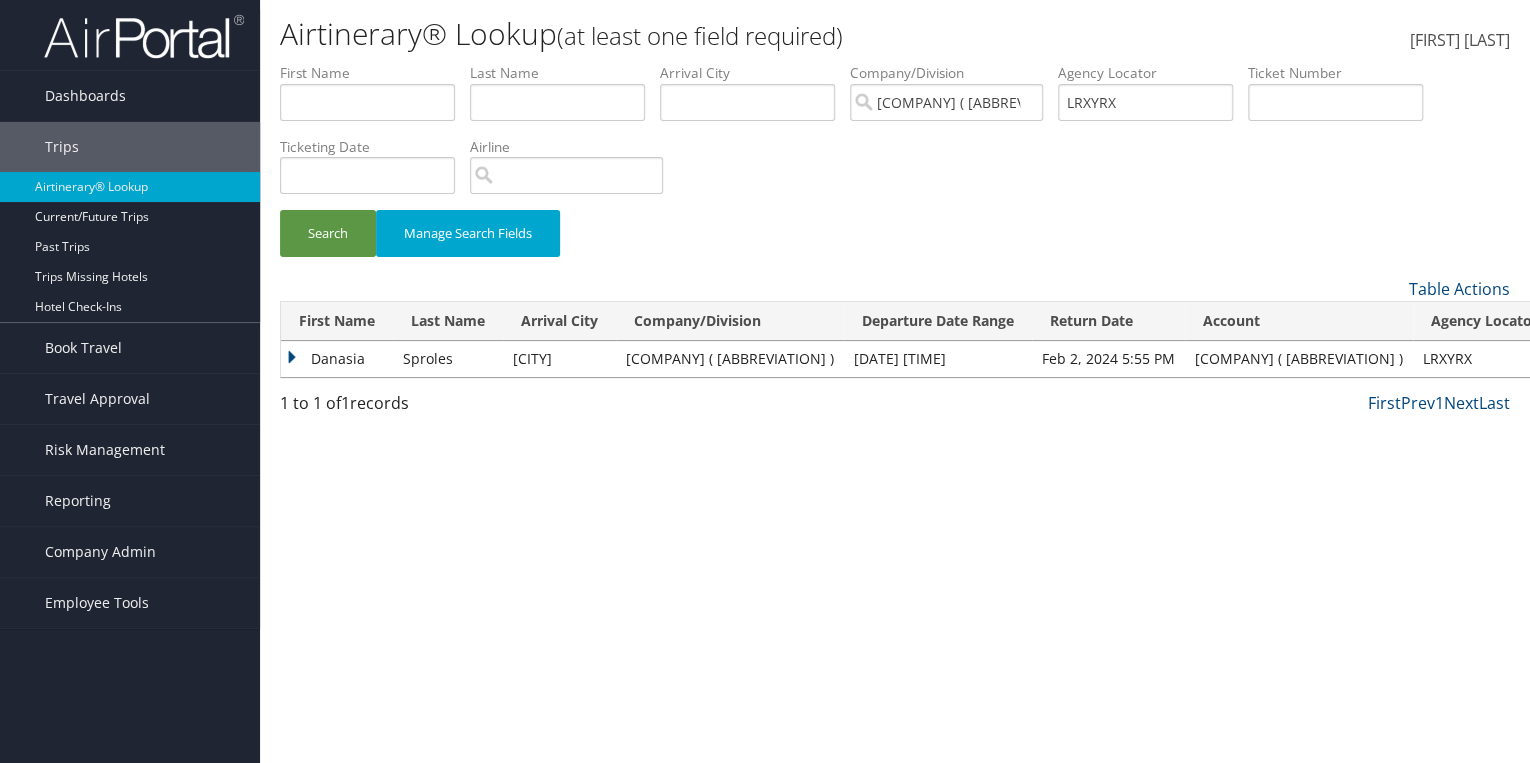 click on "Danasia" at bounding box center (337, 359) 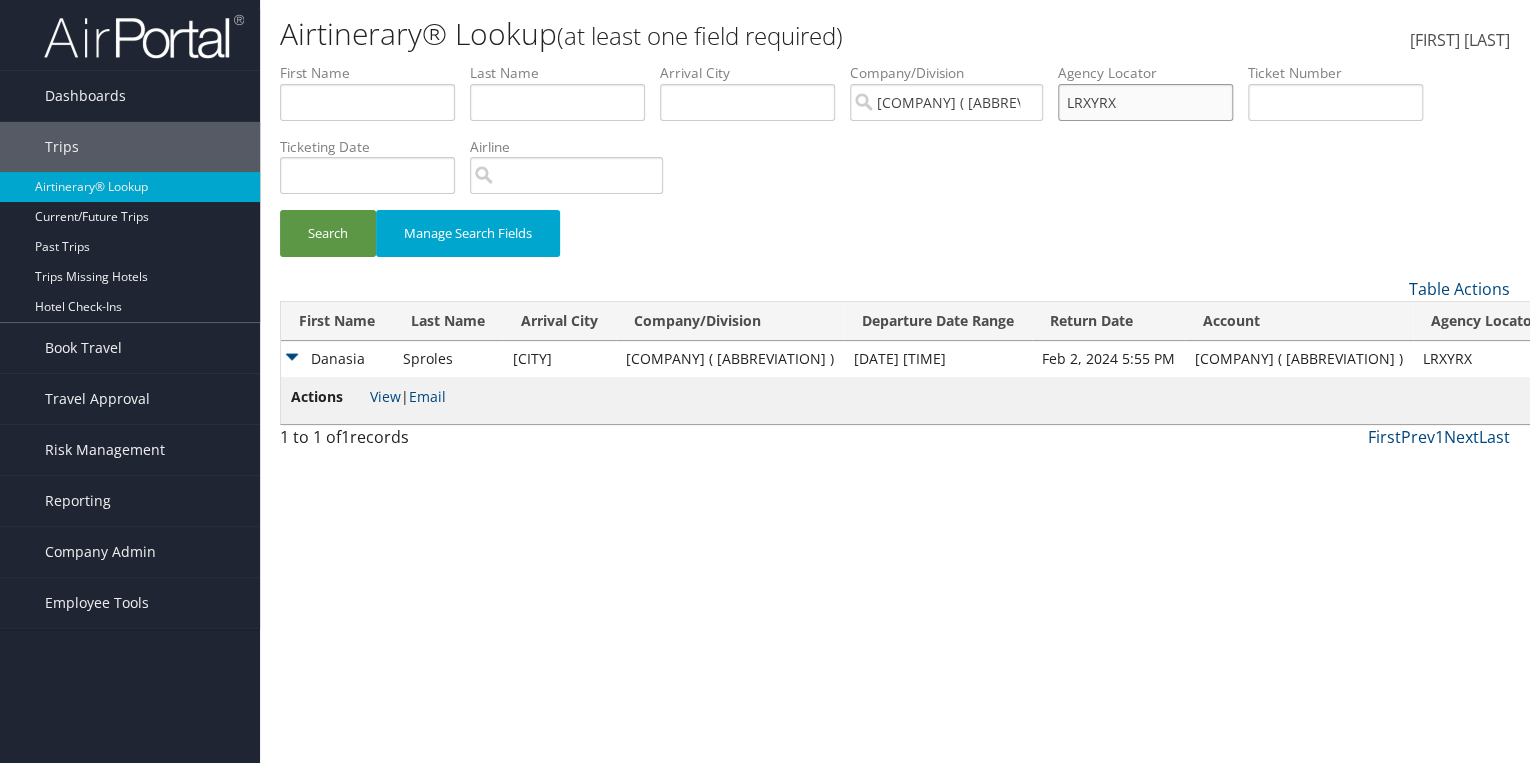 click on "LRXYRX" at bounding box center [367, 102] 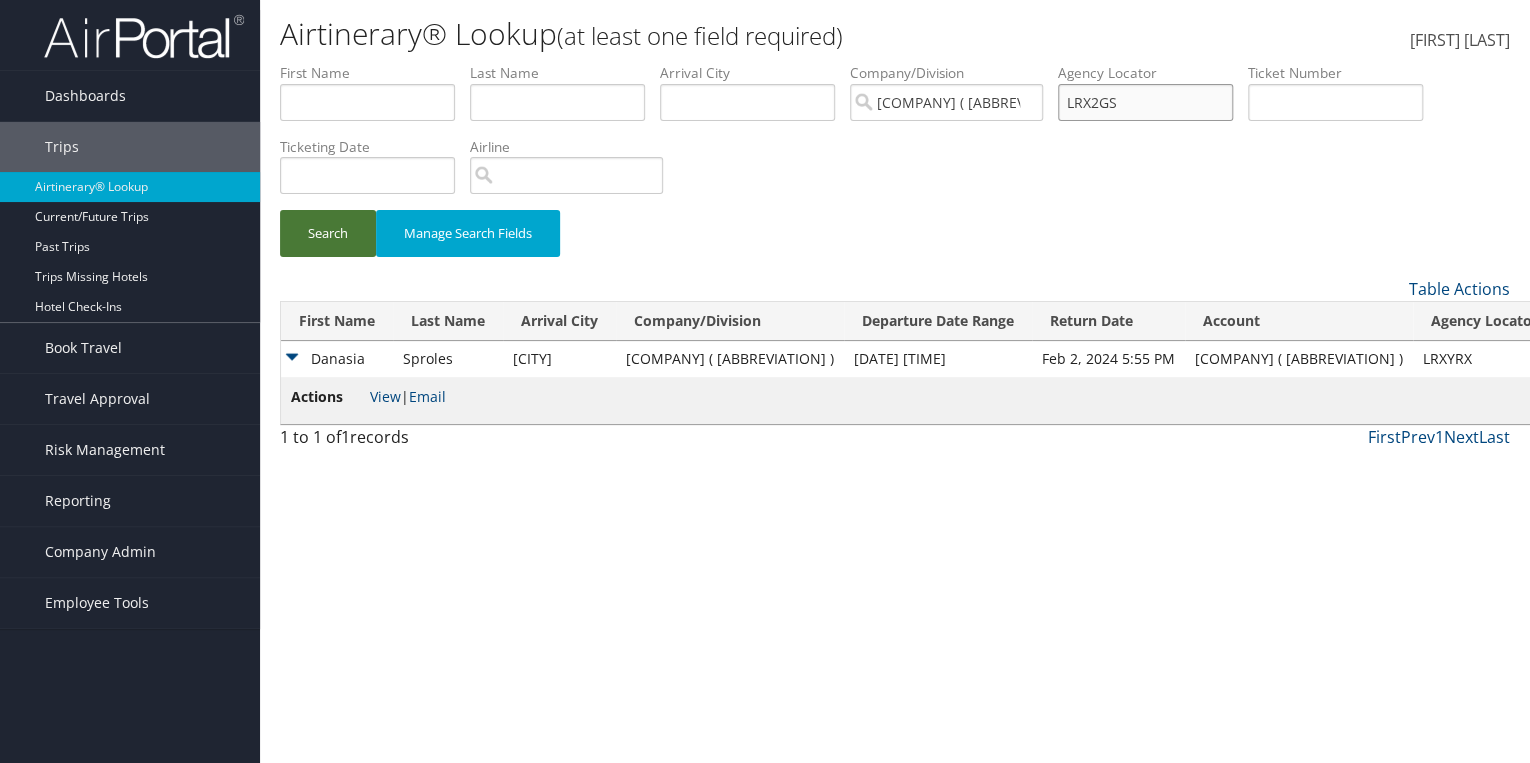 type on "LRX2GS" 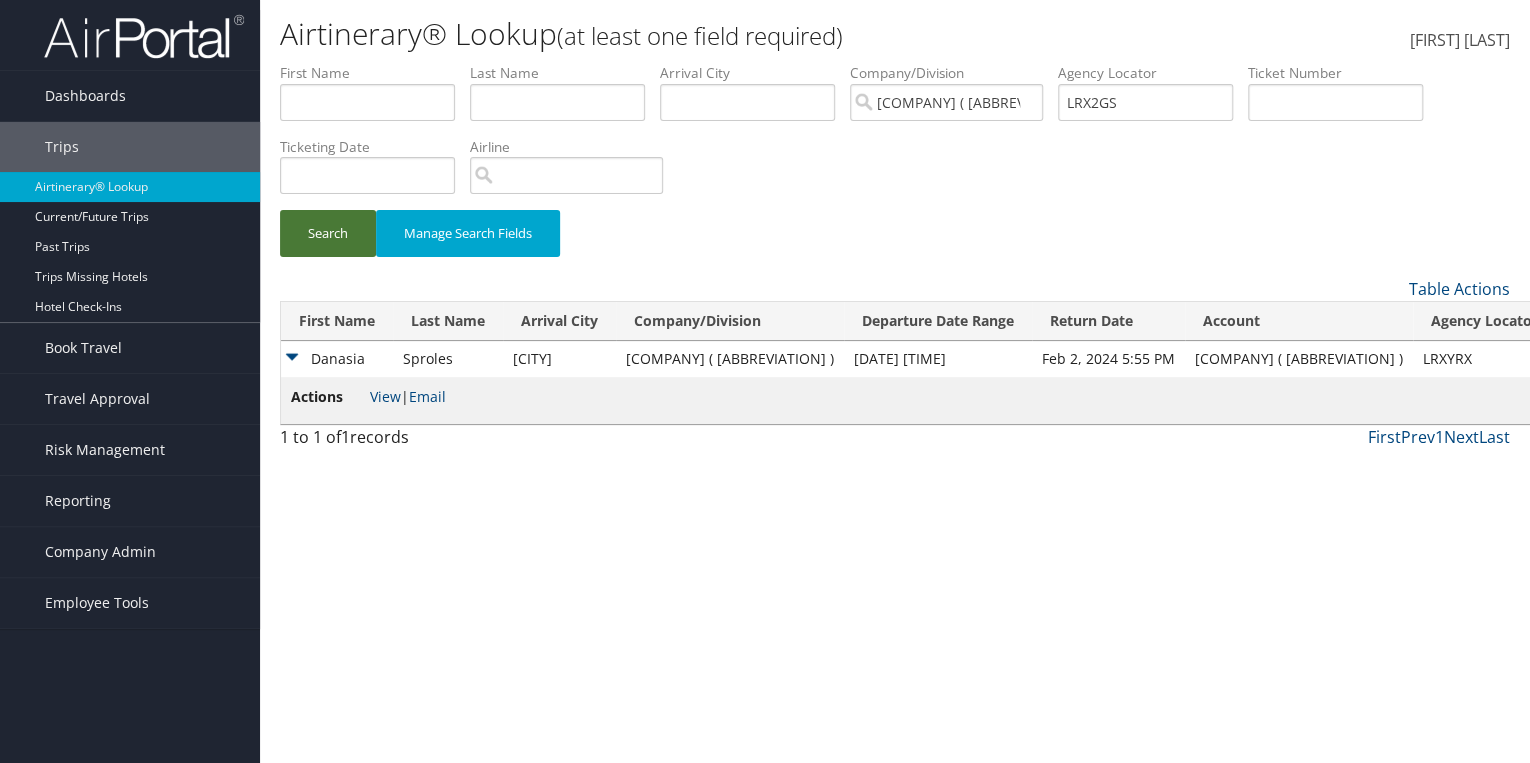 click on "Search" at bounding box center [328, 233] 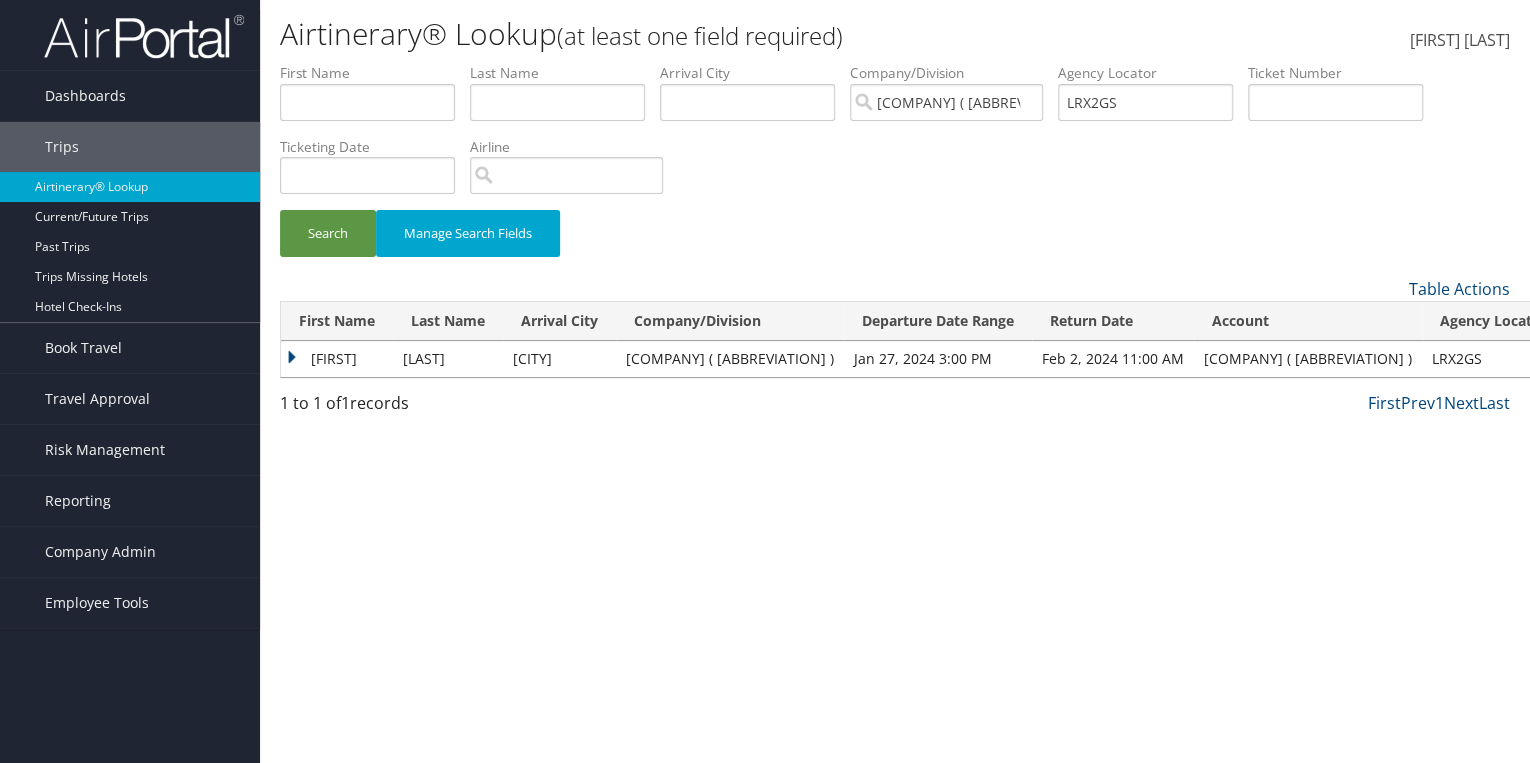 click on "Mia" at bounding box center (337, 359) 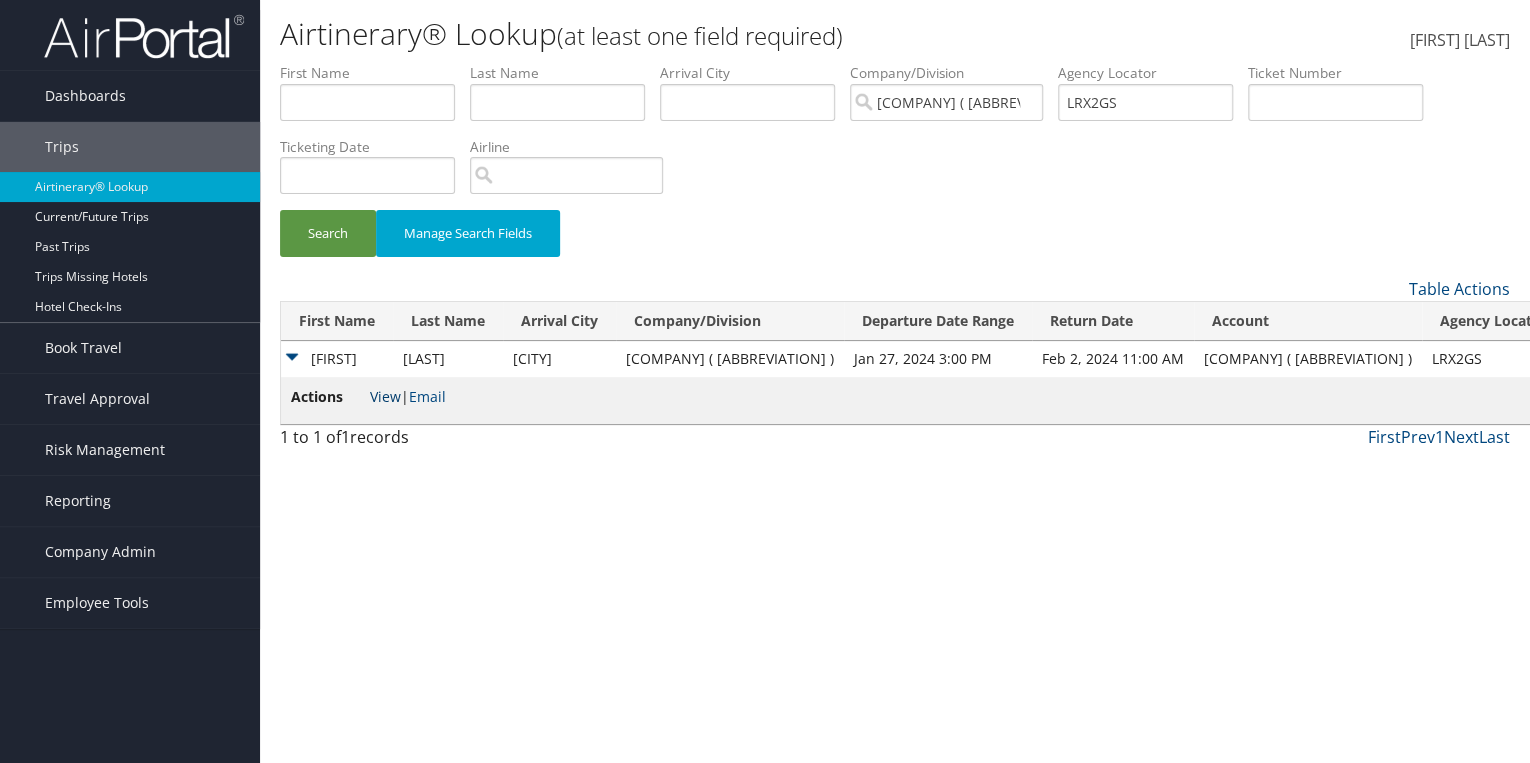 click on "View" at bounding box center [385, 396] 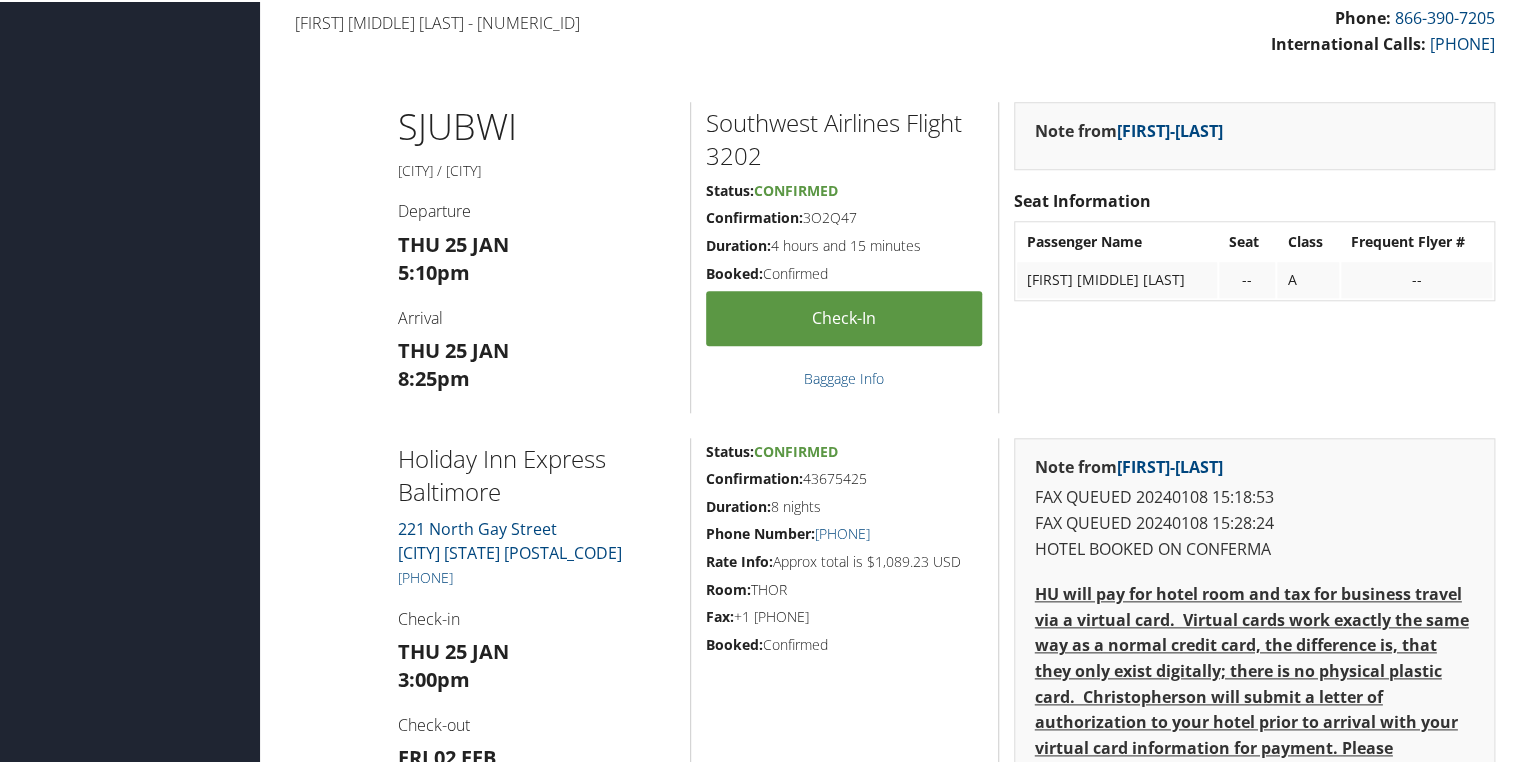 scroll, scrollTop: 880, scrollLeft: 0, axis: vertical 